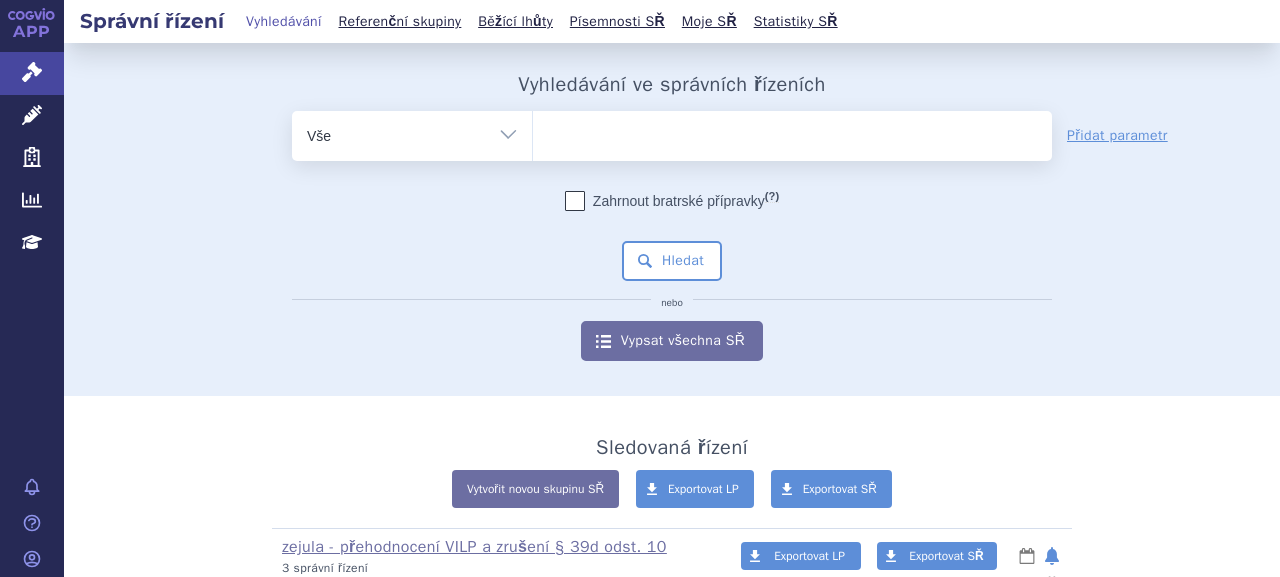 scroll, scrollTop: 0, scrollLeft: 0, axis: both 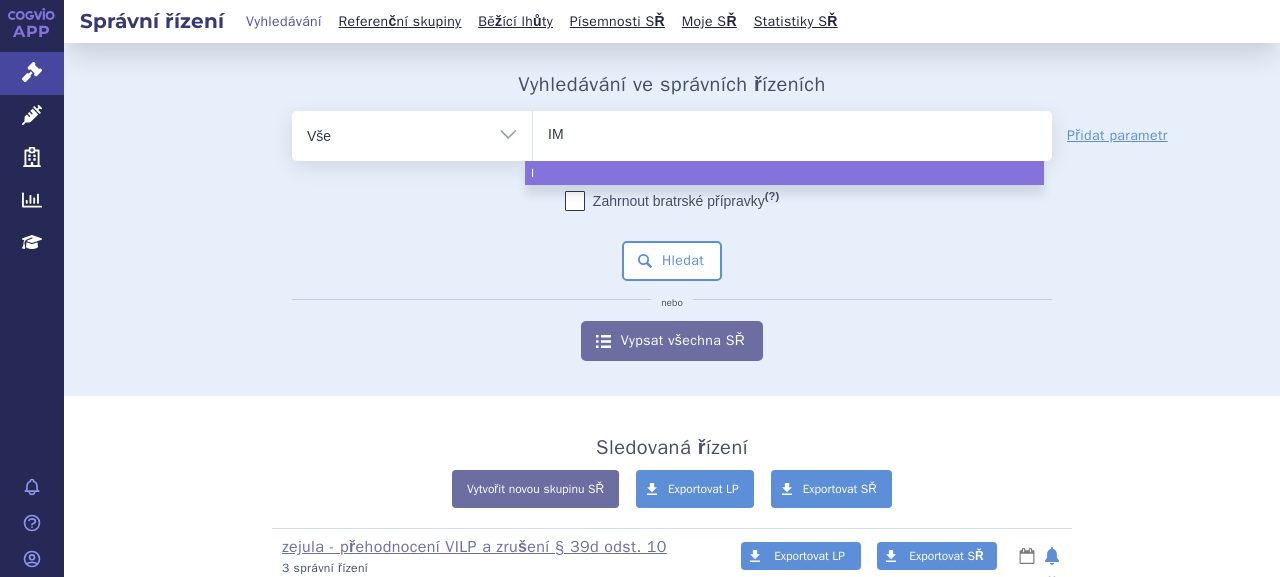 type on "IMF" 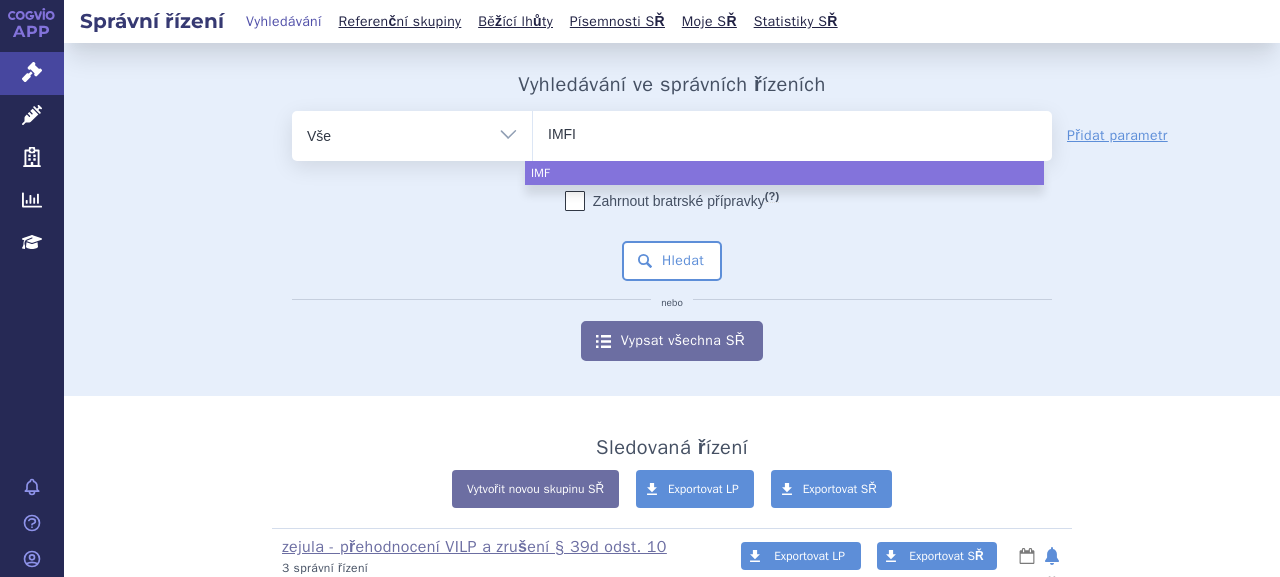 type on "IMFIN" 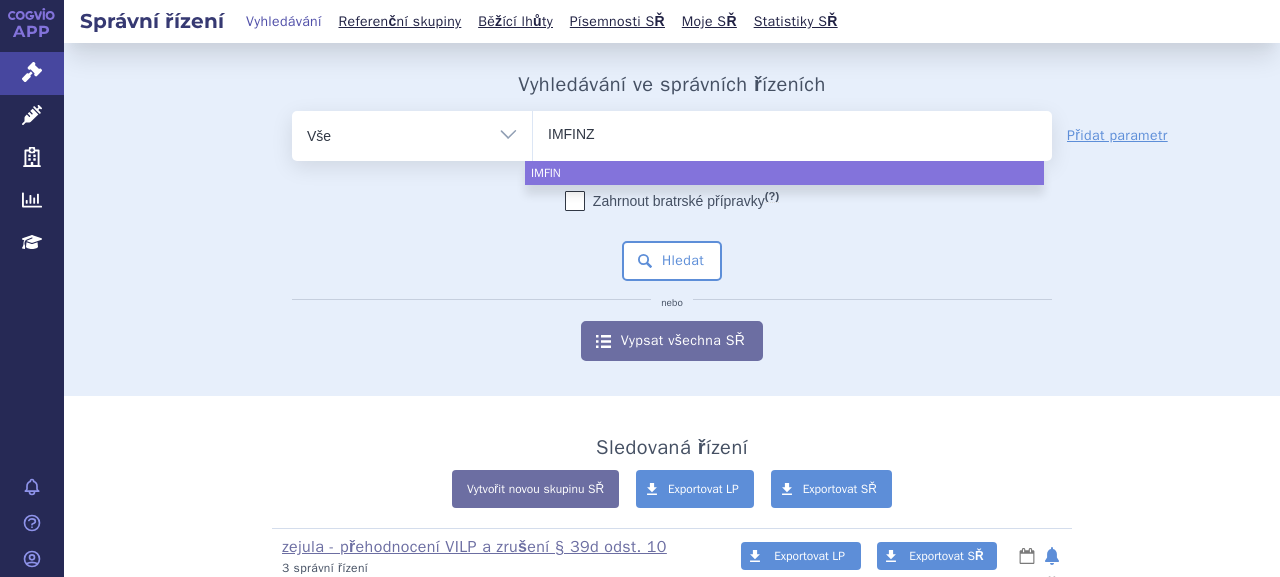 type on "IMFINZI" 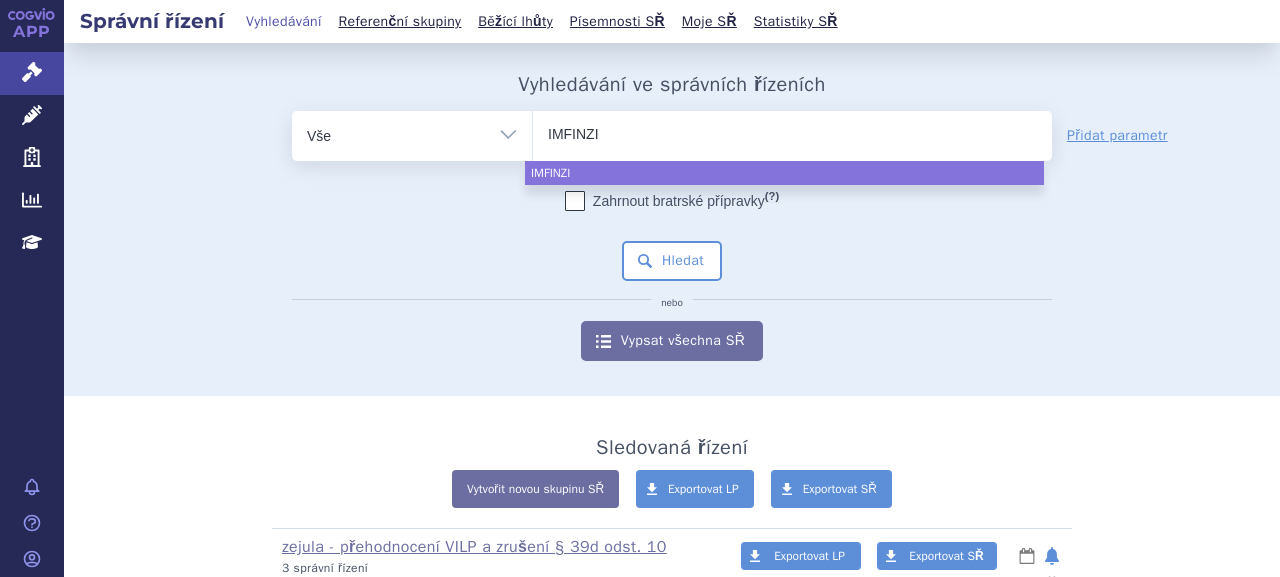 select on "IMFINZI" 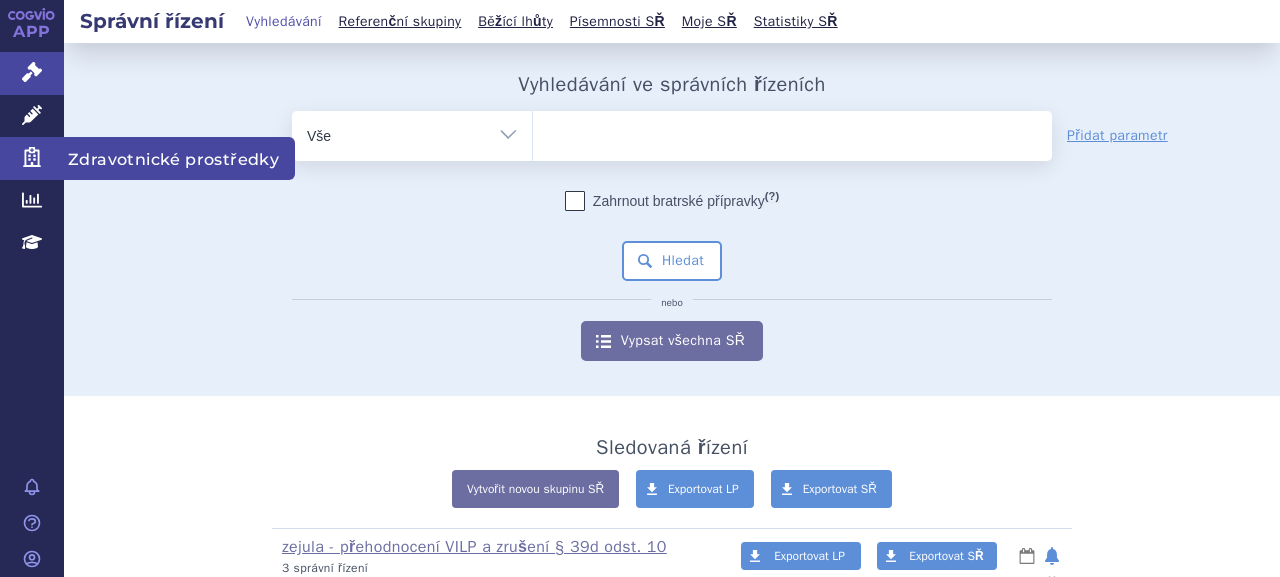 scroll, scrollTop: 0, scrollLeft: 0, axis: both 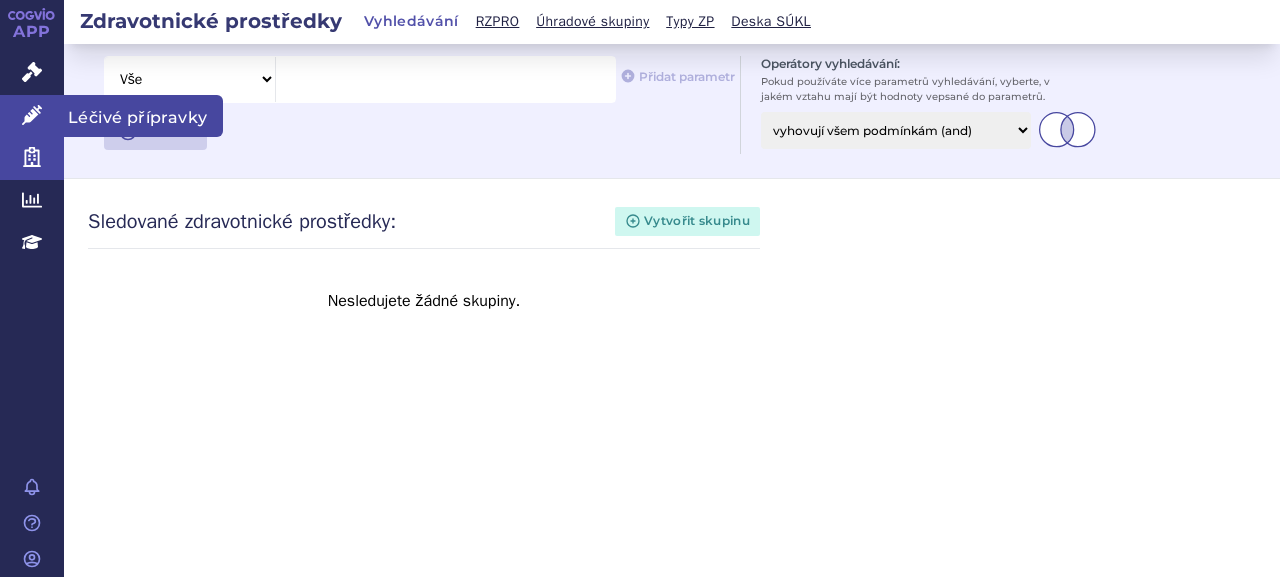 click 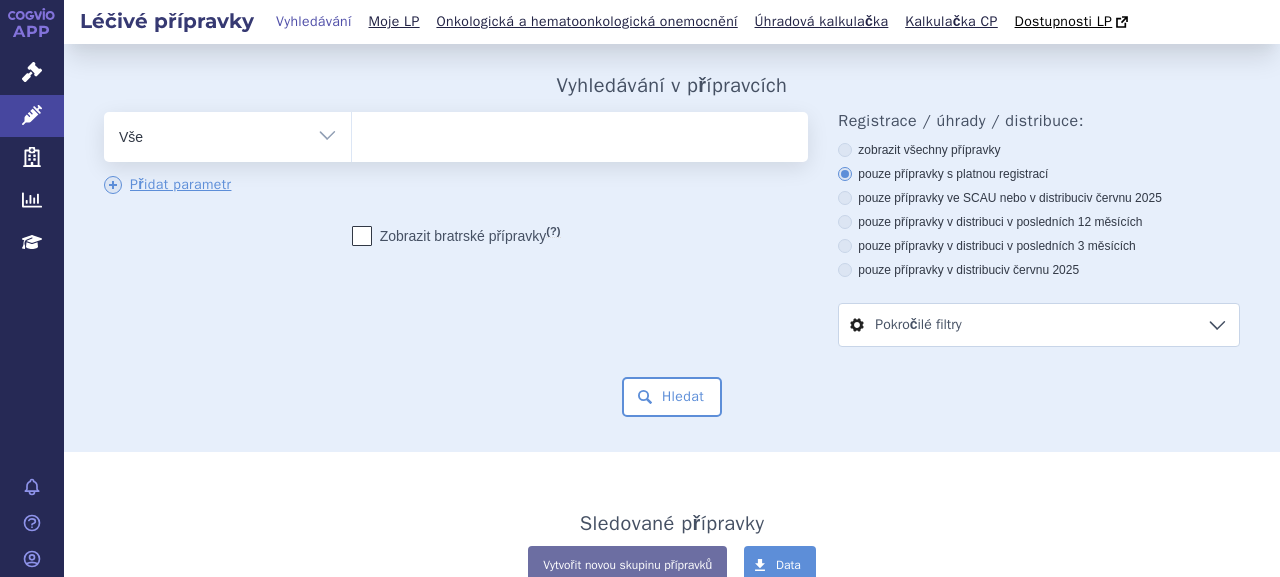 scroll, scrollTop: 0, scrollLeft: 0, axis: both 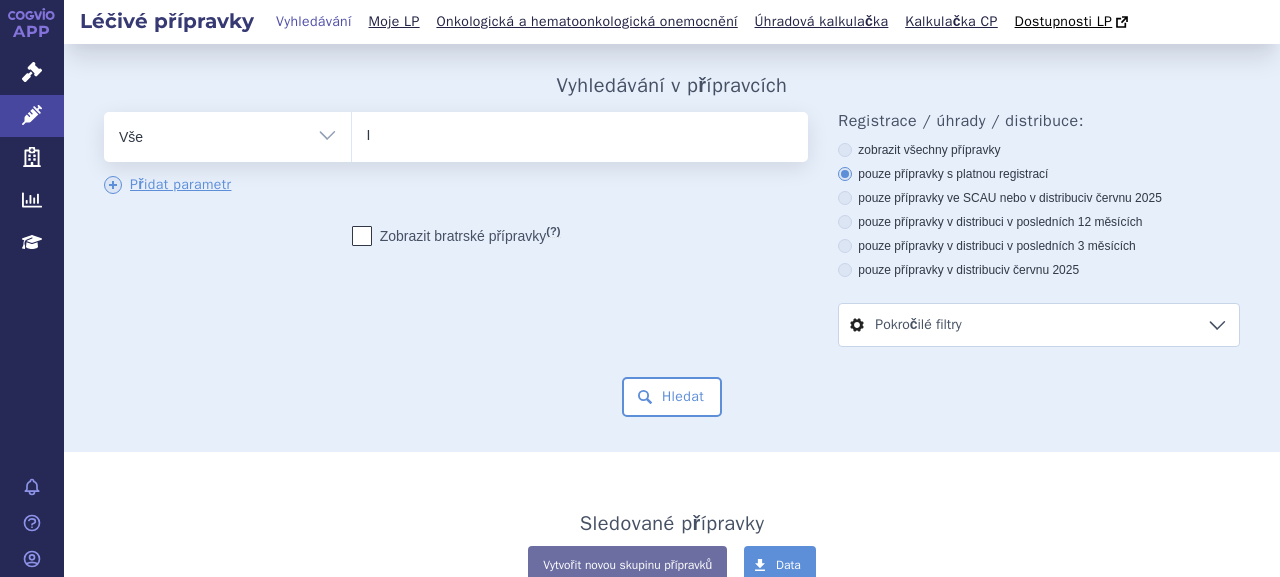 type on "IM" 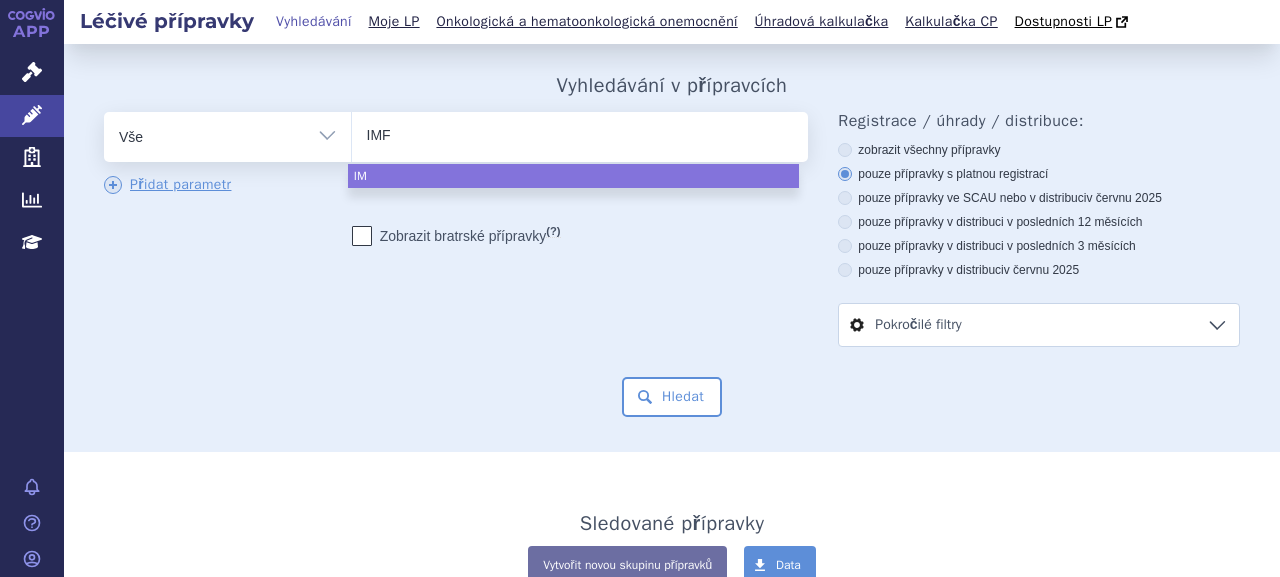 type on "IMFI" 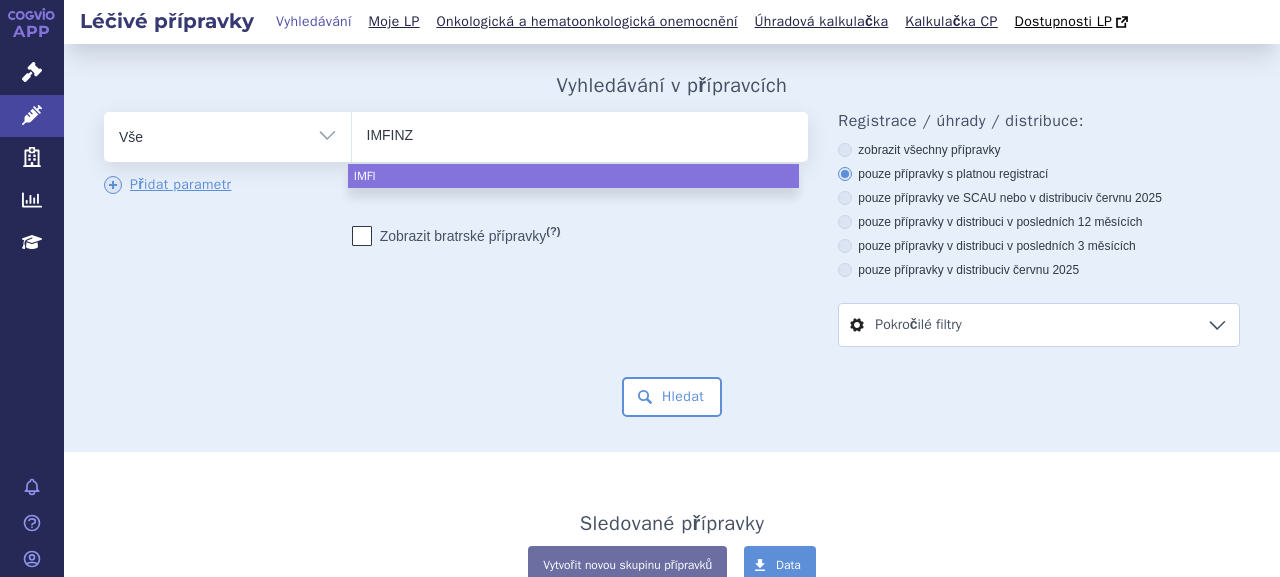 type on "IMFINZI" 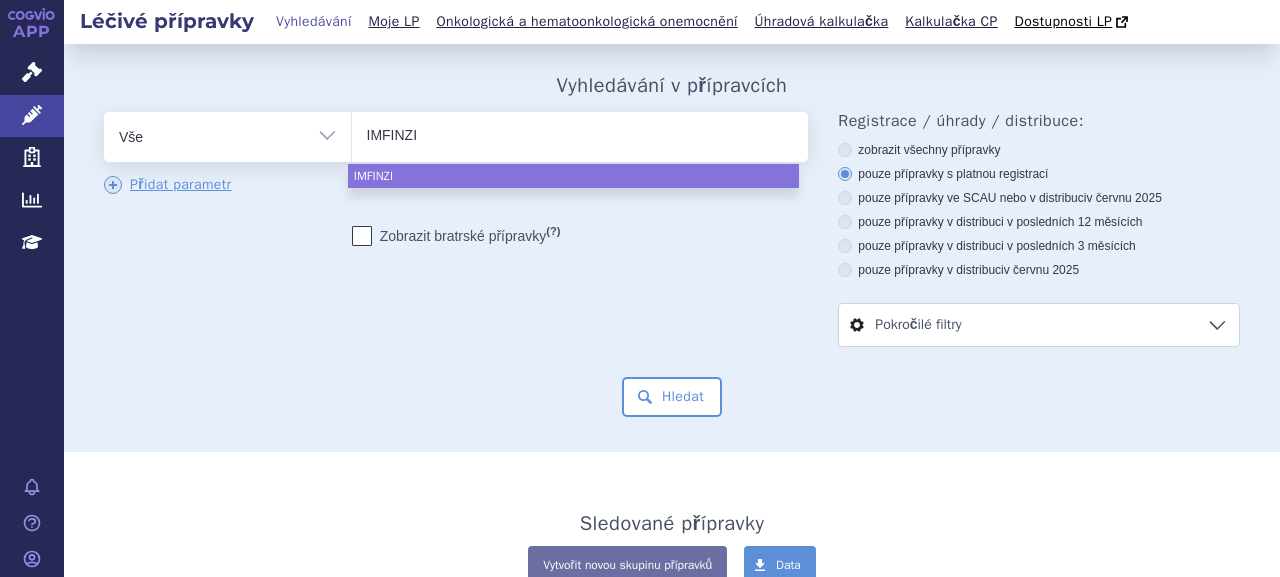 select on "IMFINZI" 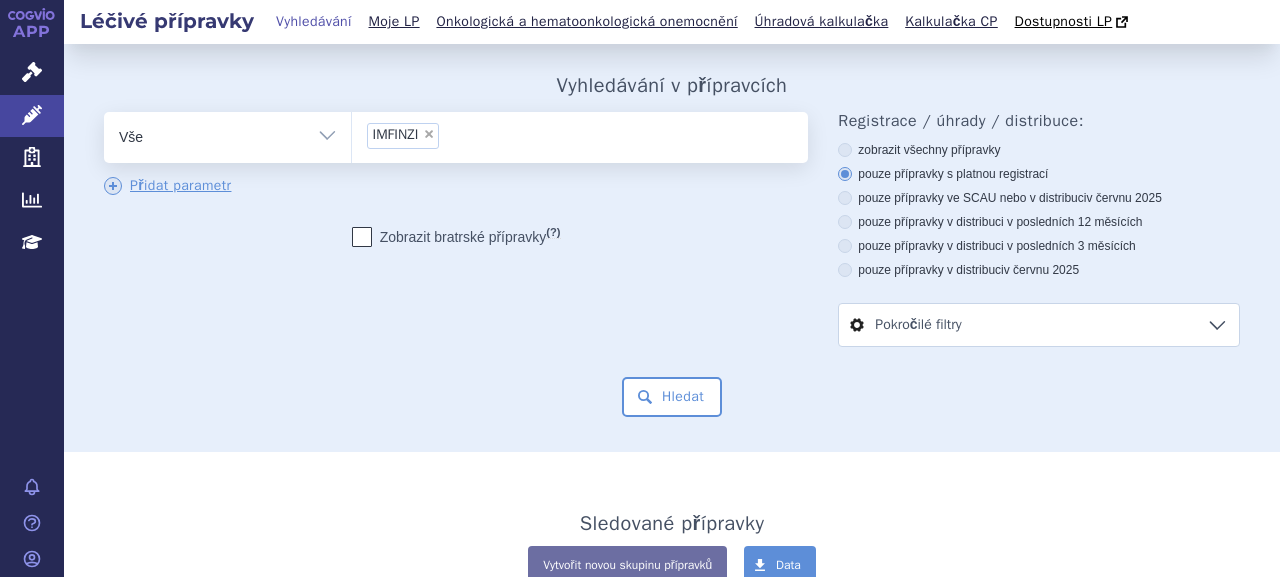 click on "Vyhledávání v přípravcích
odstranit
Vše
Přípravek/SUKL kód
MAH
VPOIS
×" at bounding box center (672, 247) 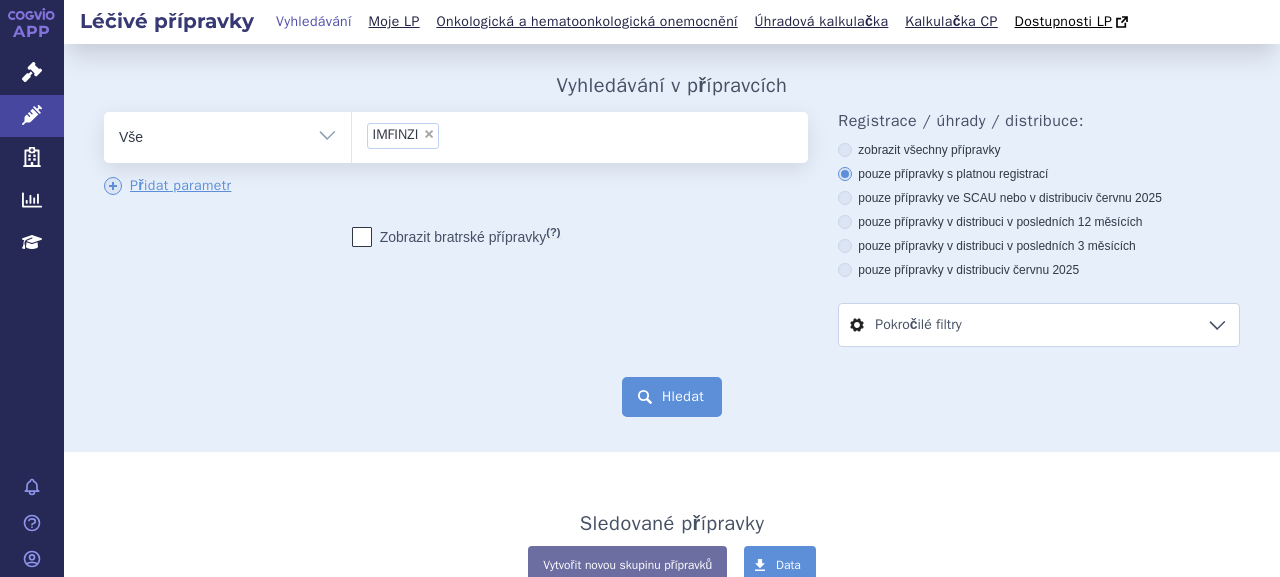 click on "Hledat" at bounding box center [672, 397] 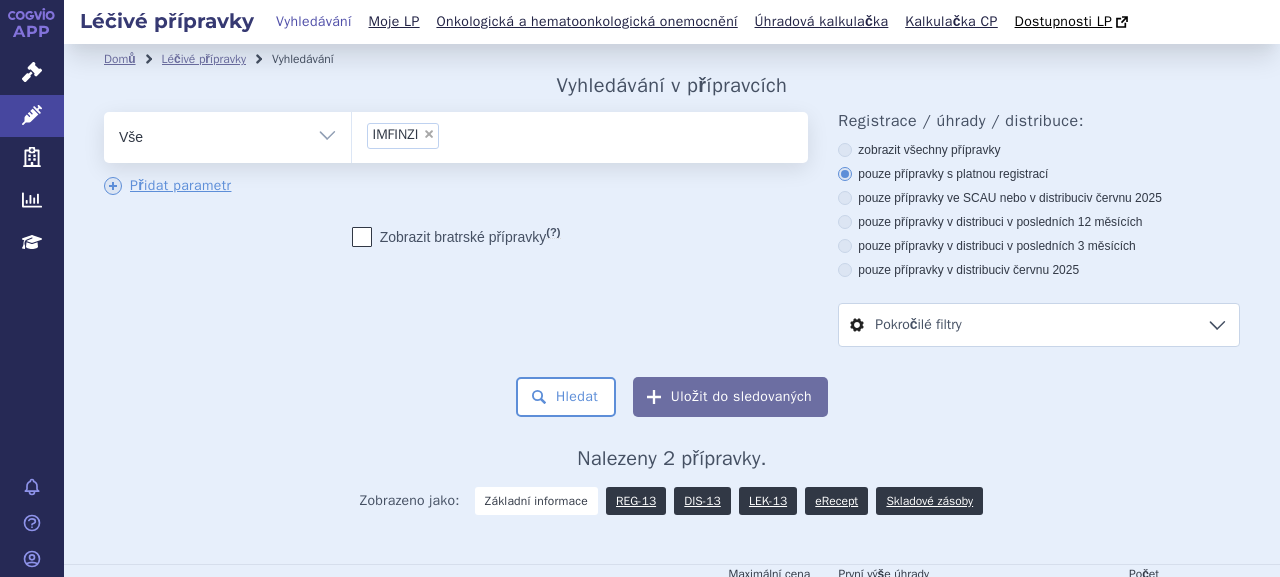 scroll, scrollTop: 0, scrollLeft: 0, axis: both 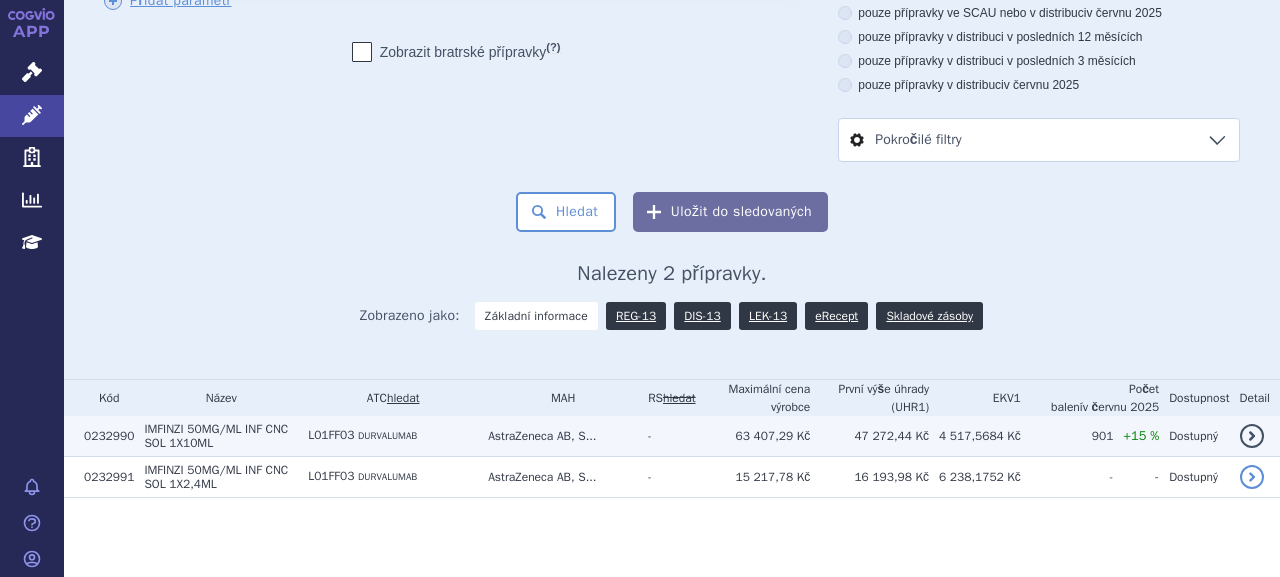 click on "50MG/ML INF CNC SOL 1X10ML" at bounding box center (216, 436) 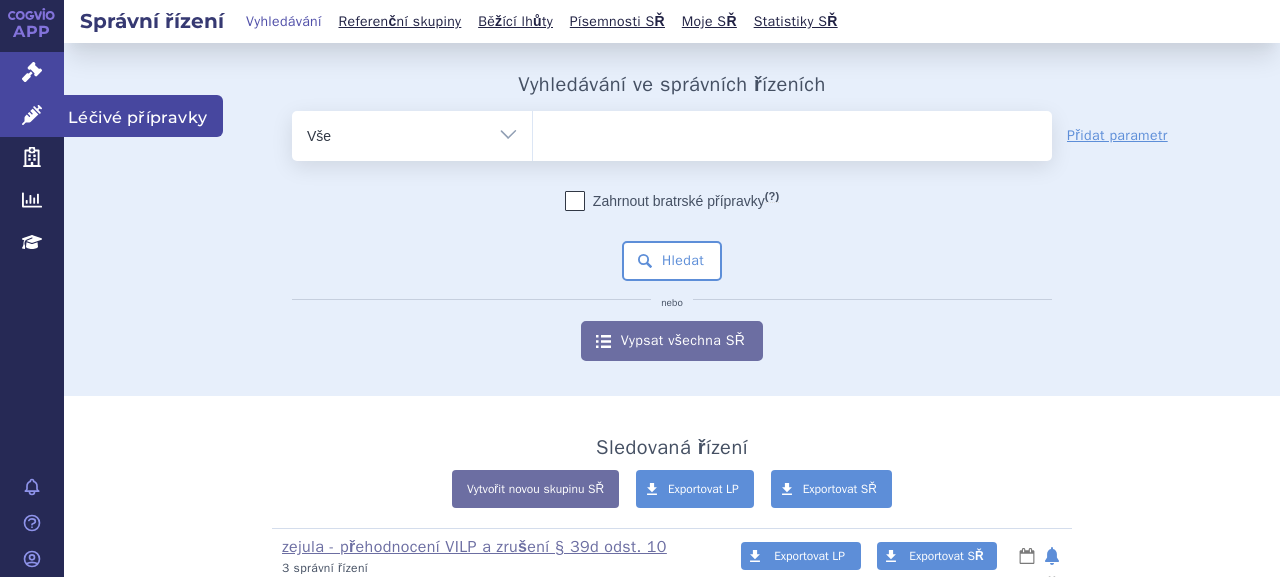 scroll, scrollTop: 0, scrollLeft: 0, axis: both 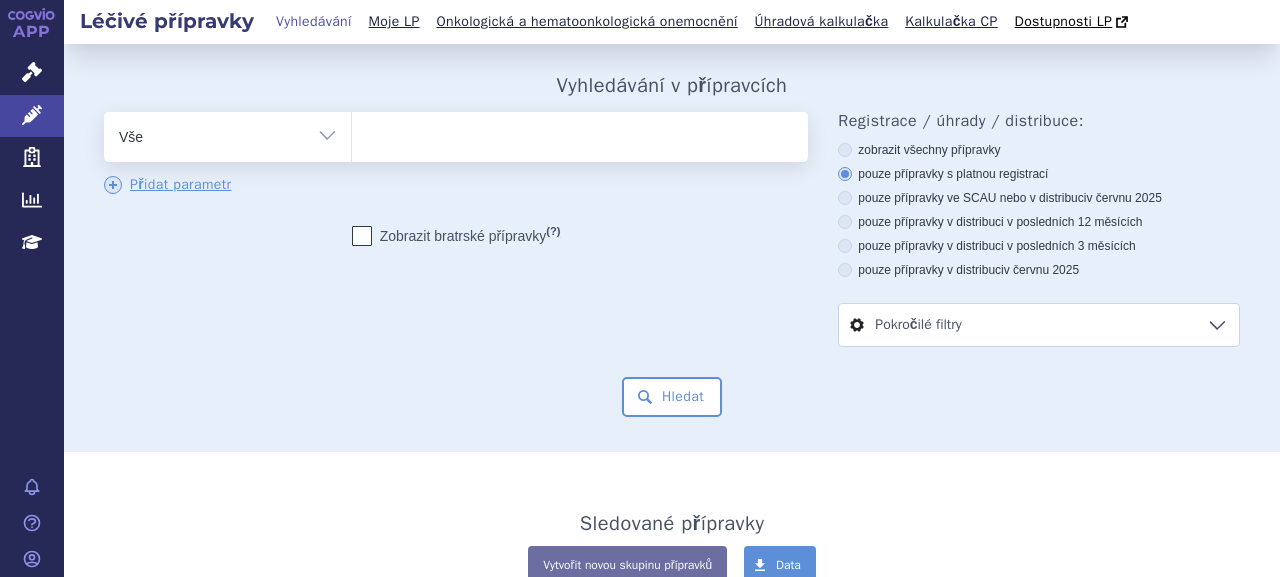 click at bounding box center [577, 133] 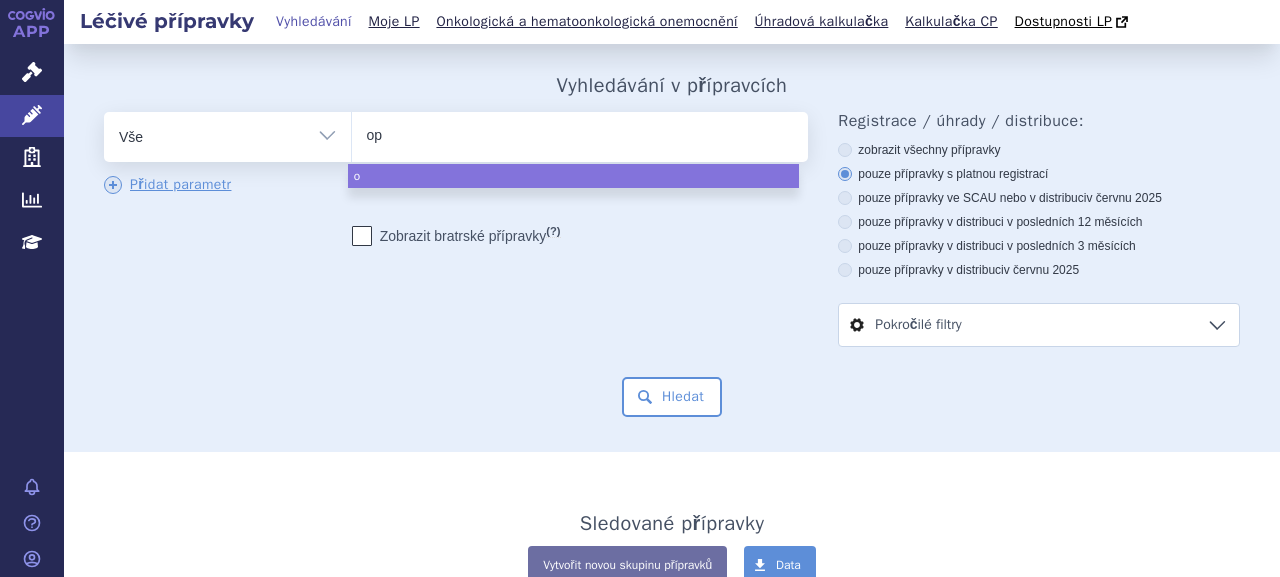 type on "opd" 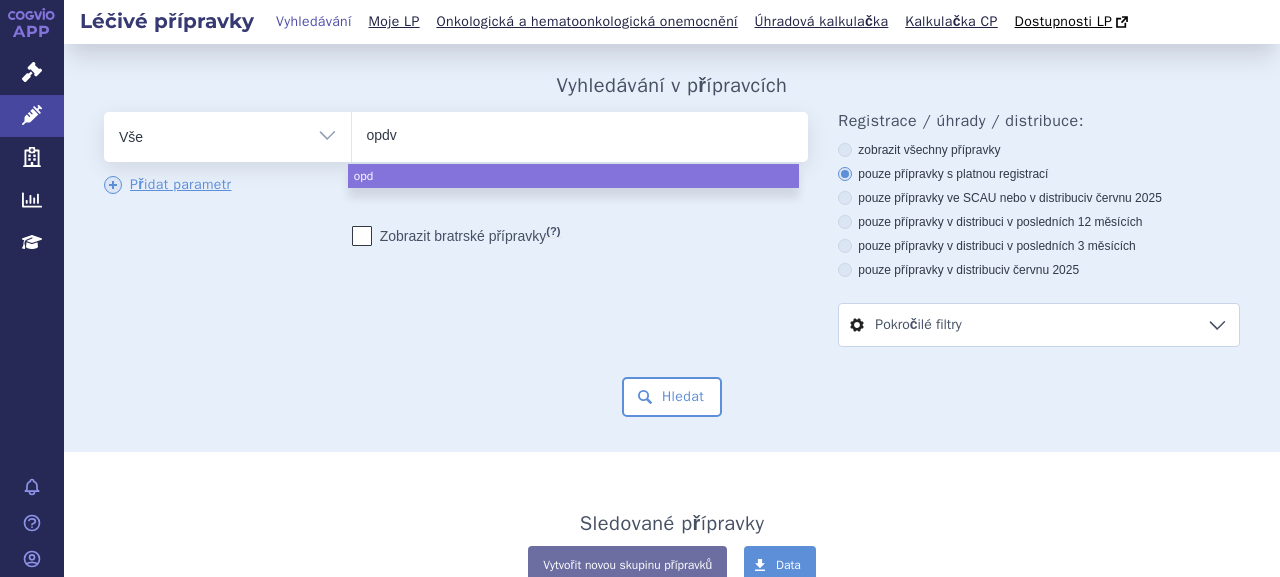 type on "opdvo" 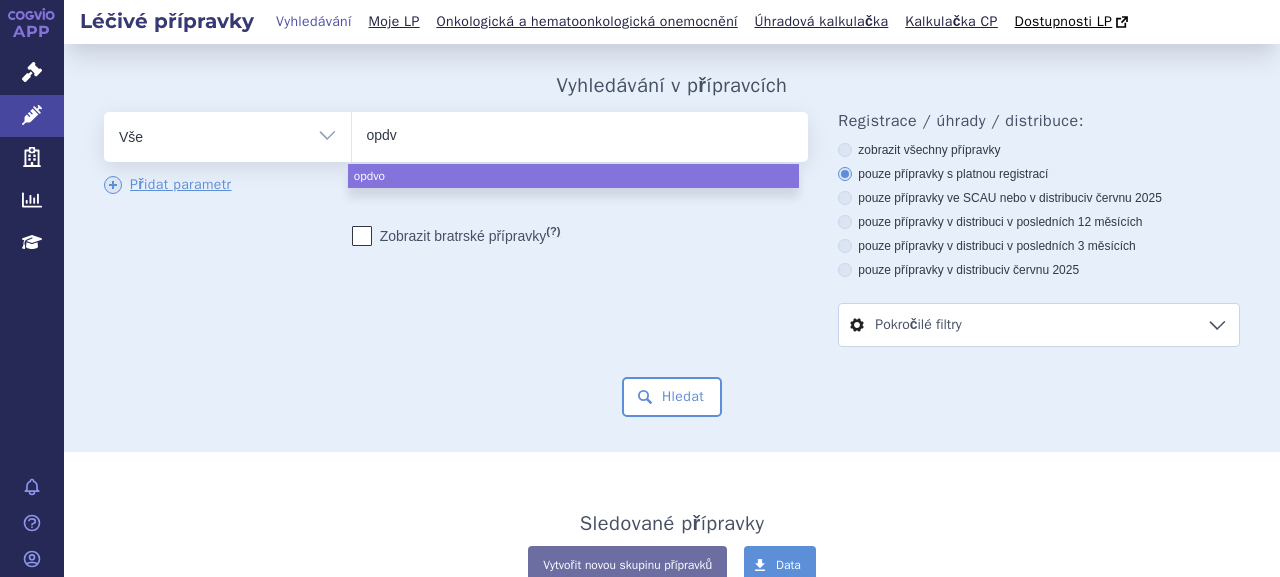 type on "opd" 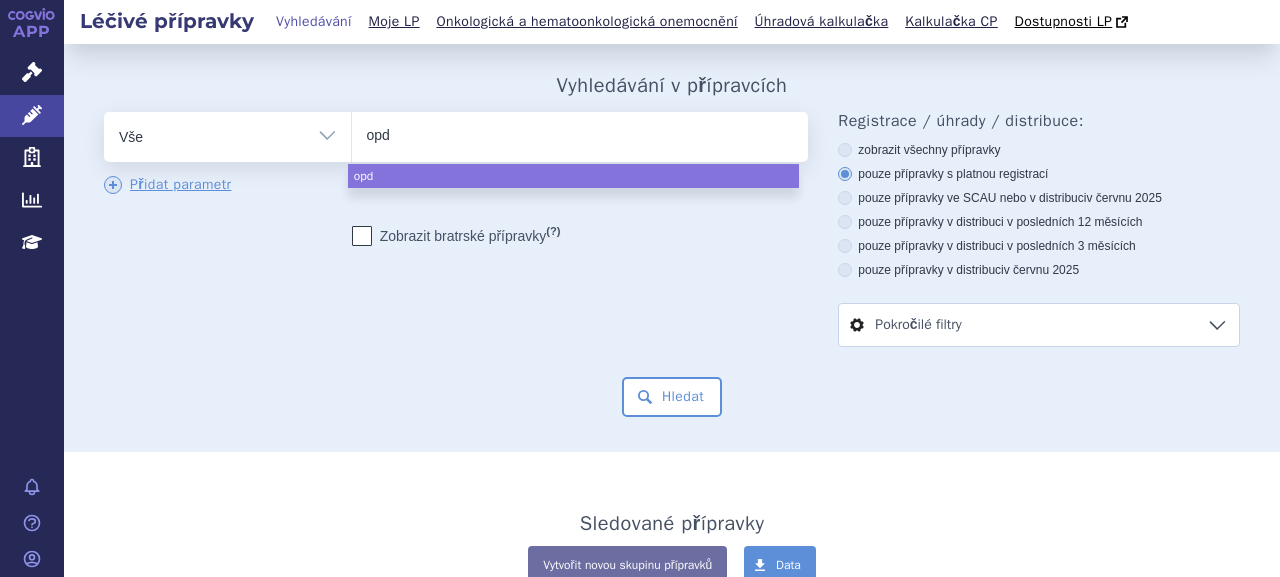 type on "opdv" 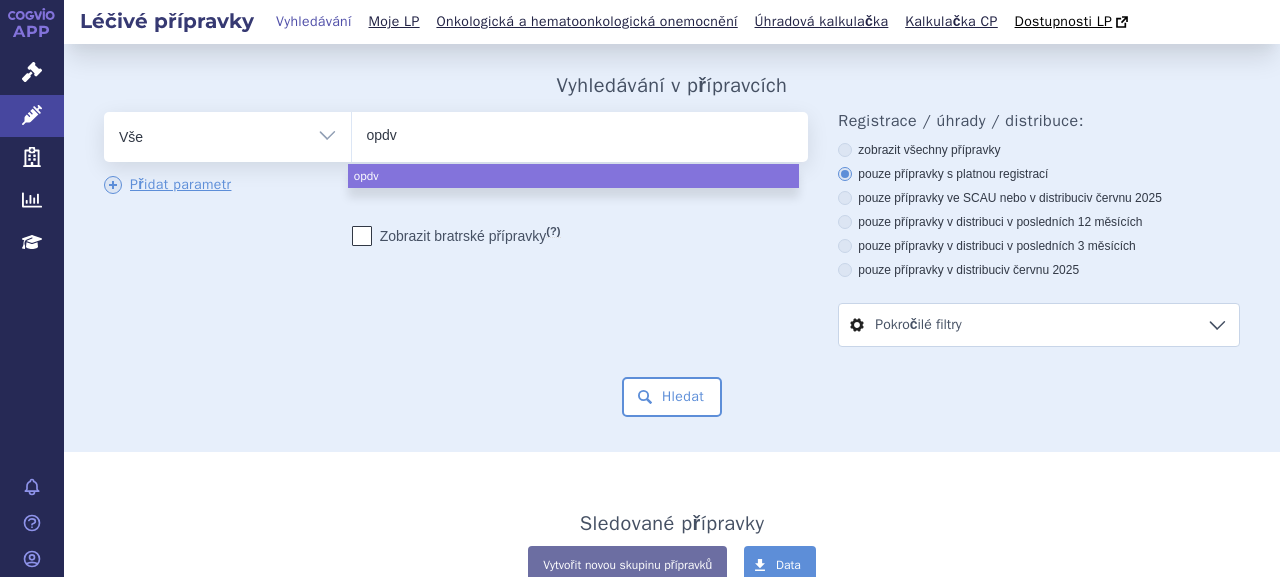 type on "opd" 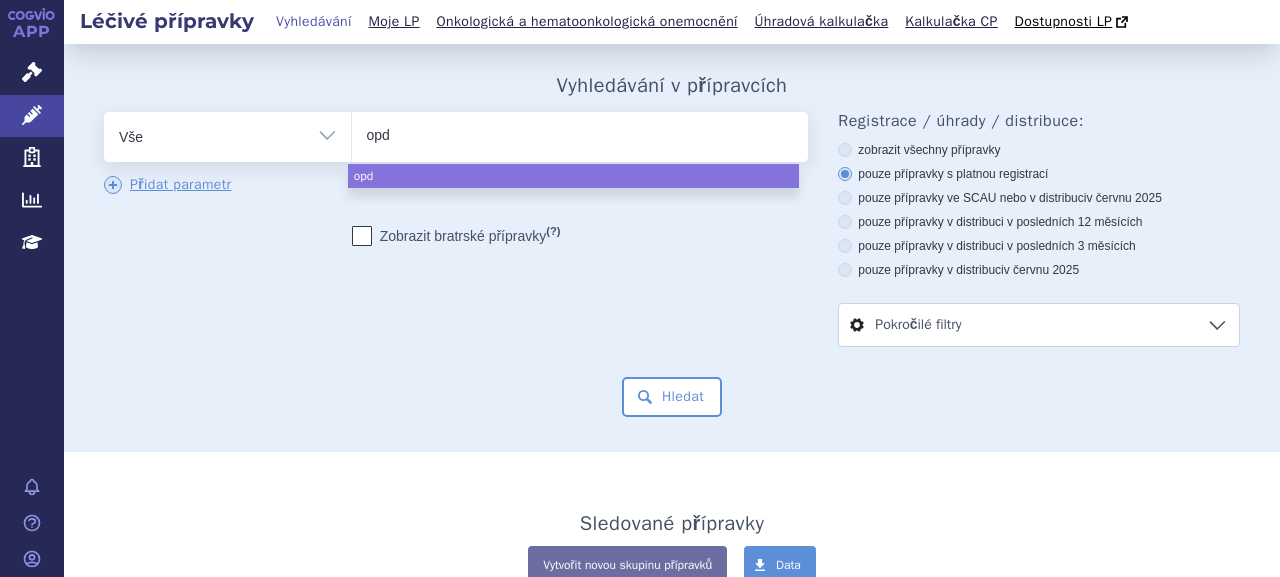 type on "opdi" 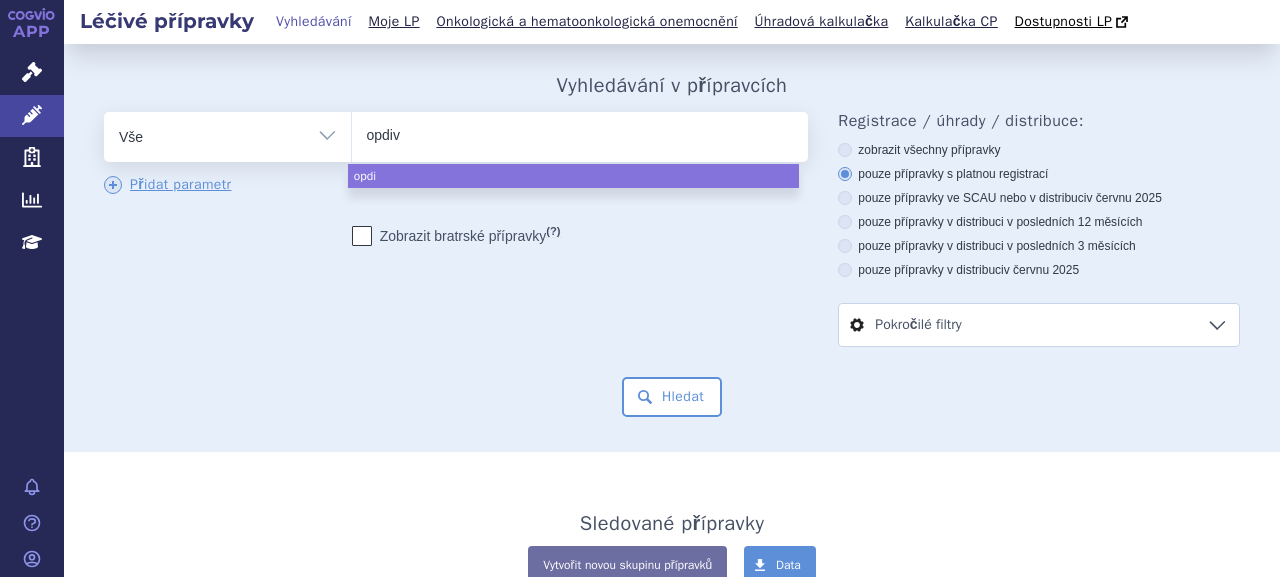 type on "opdivo" 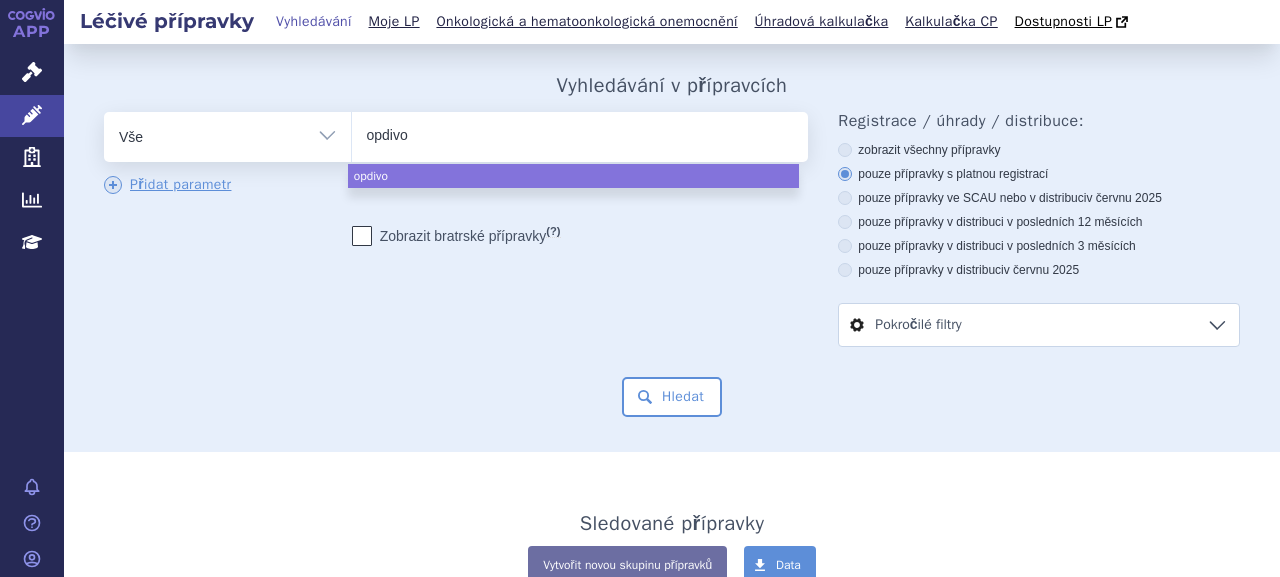 select on "opdivo" 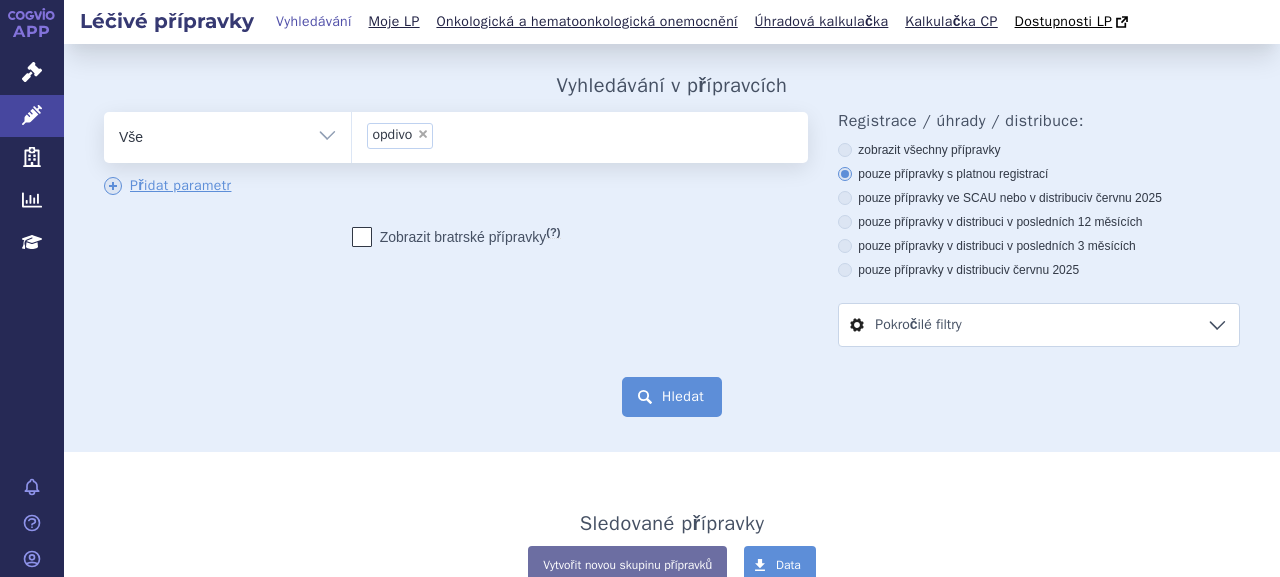 click on "Hledat" at bounding box center [672, 397] 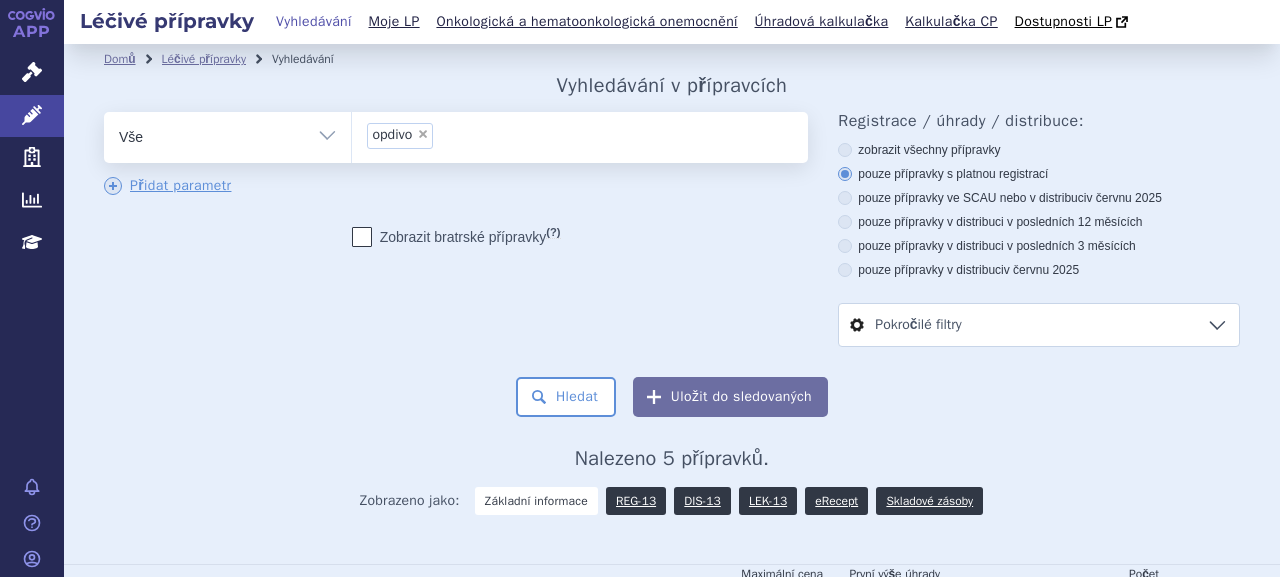 scroll, scrollTop: 0, scrollLeft: 0, axis: both 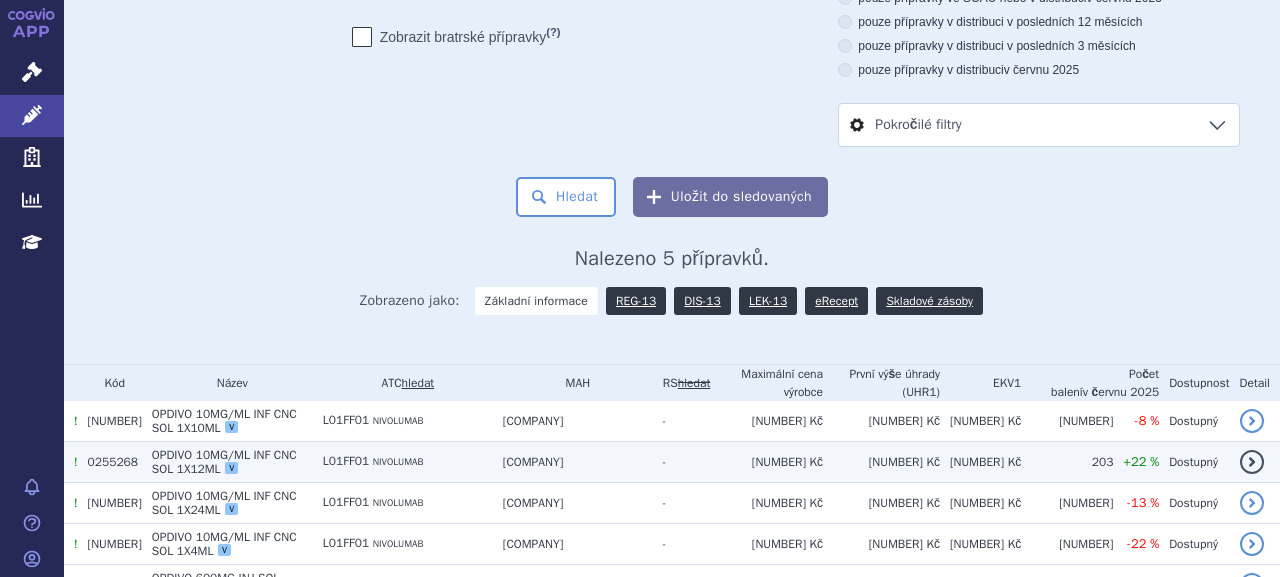 click on "10MG/ML INF CNC SOL 1X12ML" at bounding box center (224, 462) 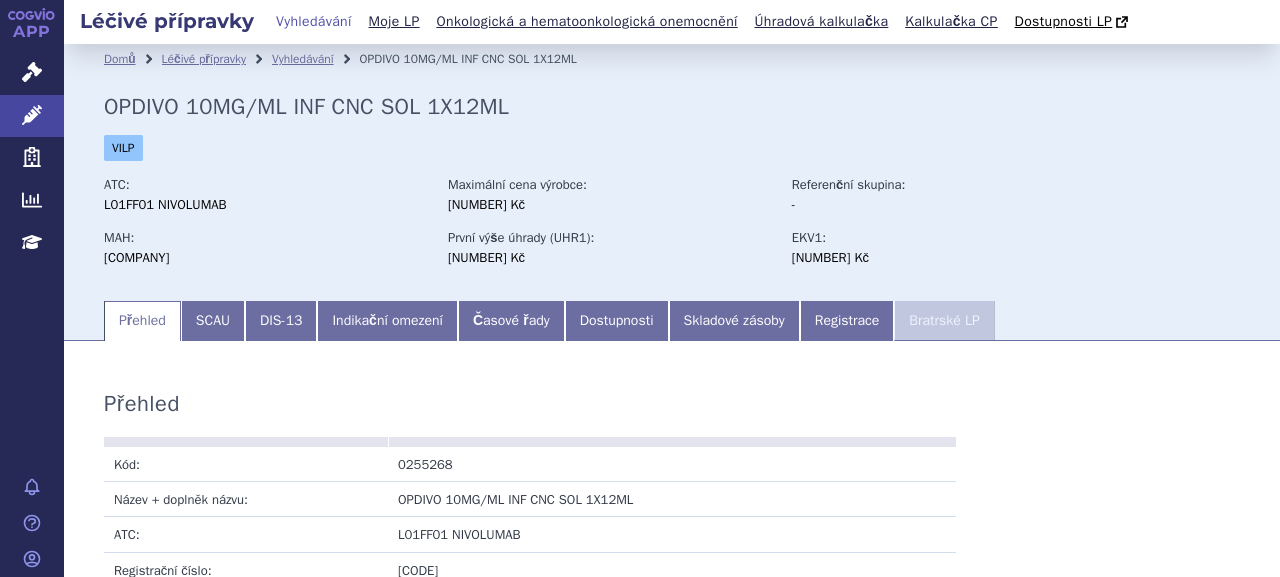 scroll, scrollTop: 0, scrollLeft: 0, axis: both 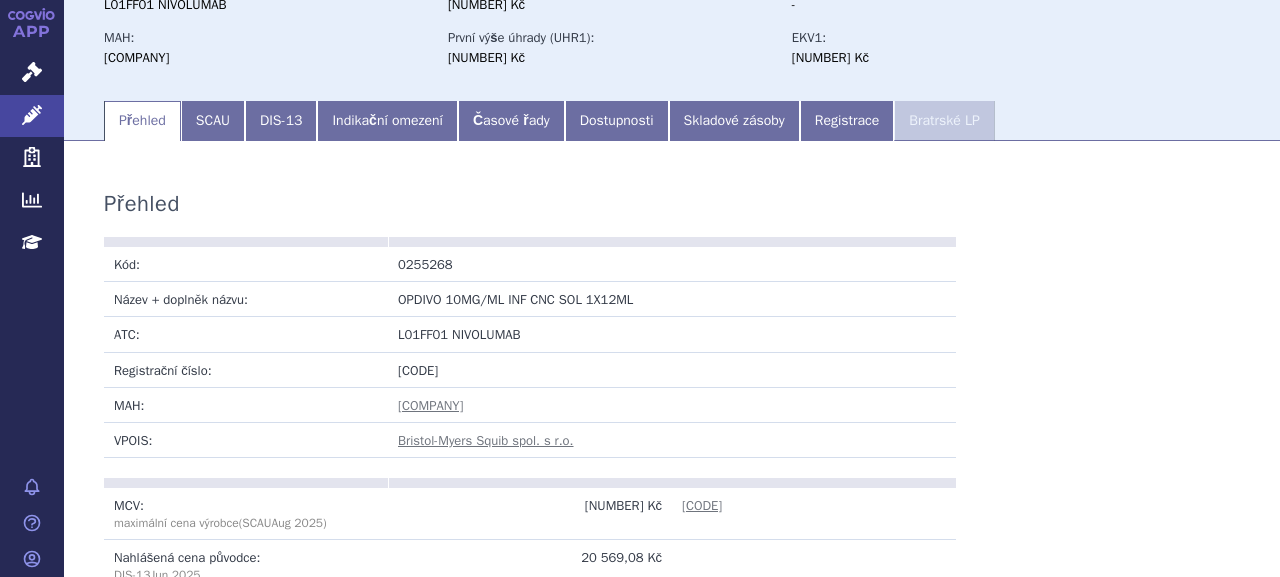 click on "[STRENGTH]" at bounding box center [672, -15] 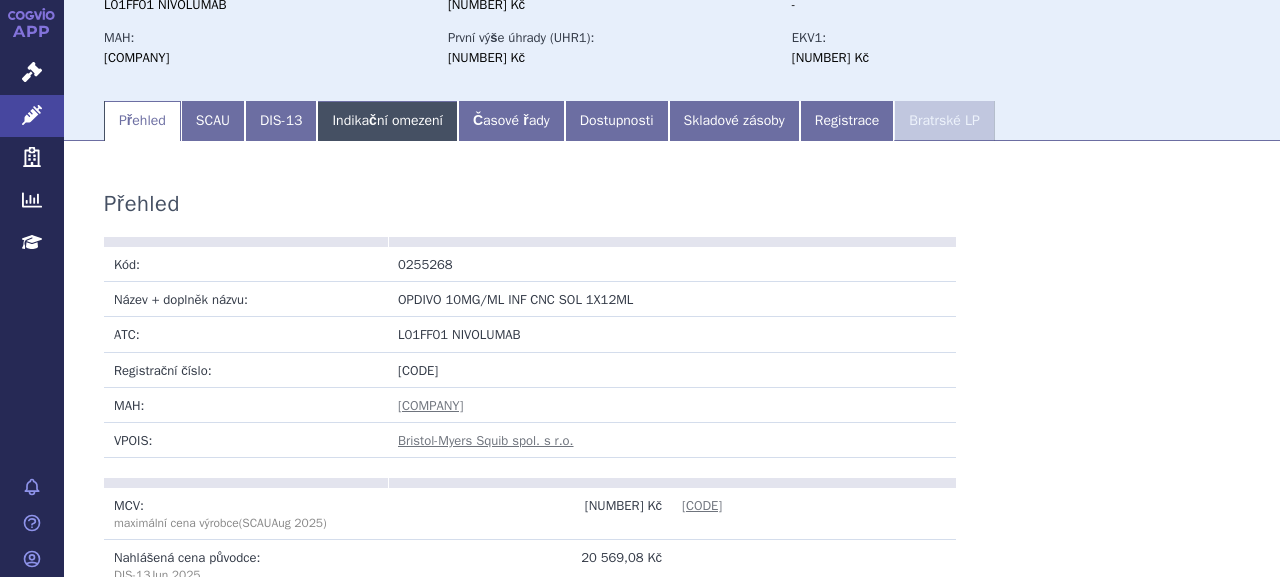 click on "Indikační omezení" at bounding box center [387, 121] 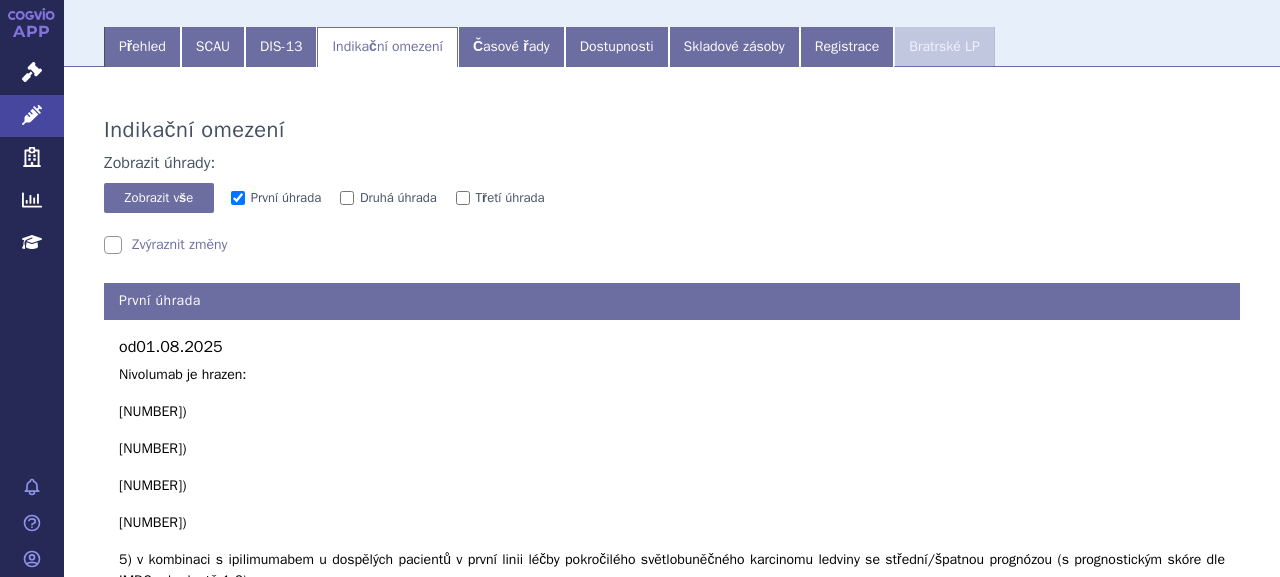 scroll, scrollTop: 300, scrollLeft: 0, axis: vertical 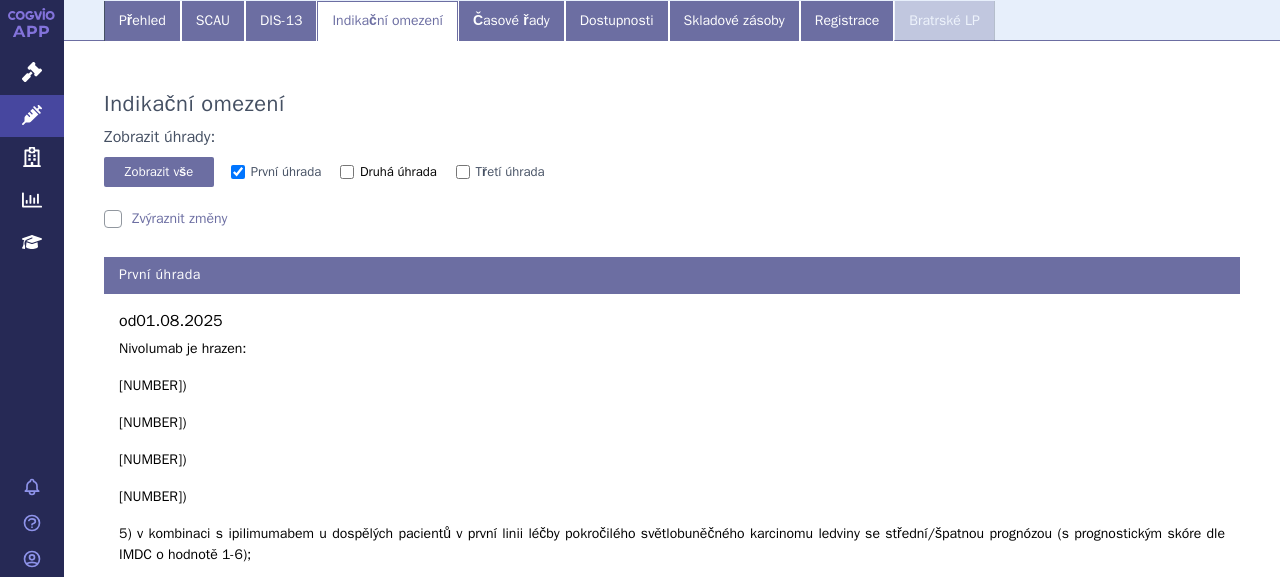 click on "Druhá úhrada" at bounding box center (398, 171) 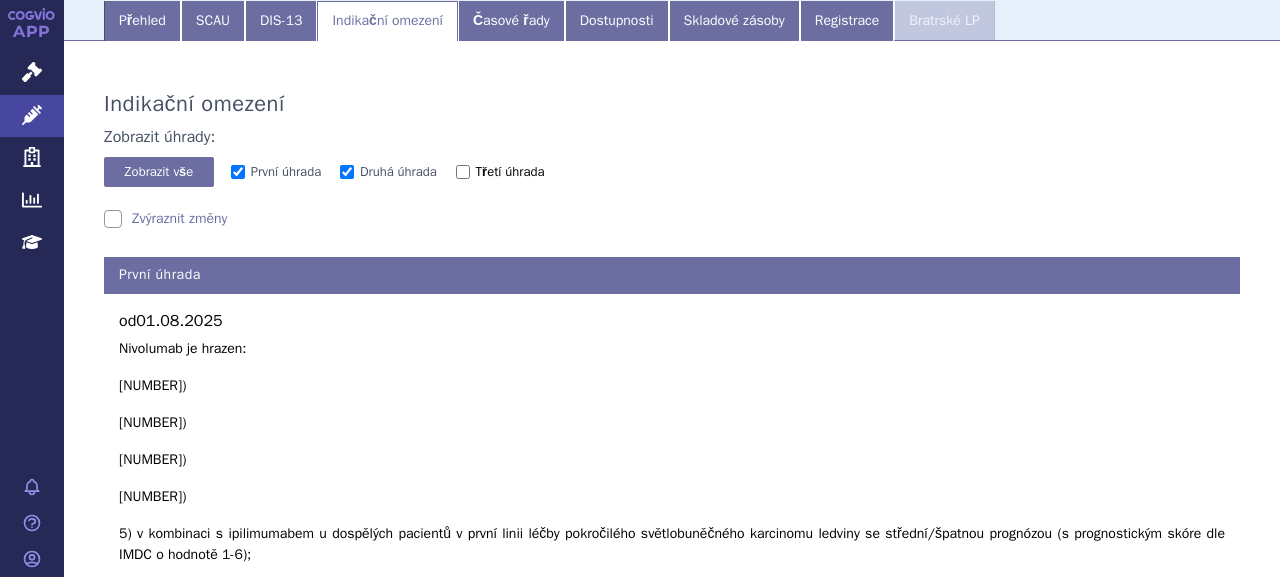 click on "Třetí úhrada" at bounding box center [510, 171] 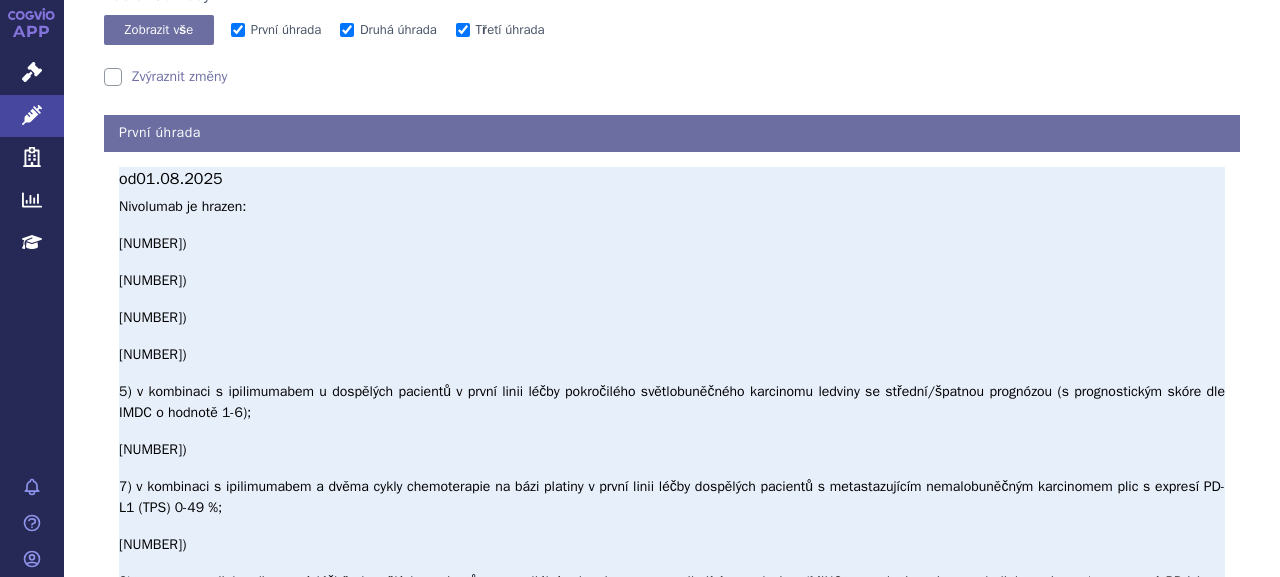 scroll, scrollTop: 400, scrollLeft: 0, axis: vertical 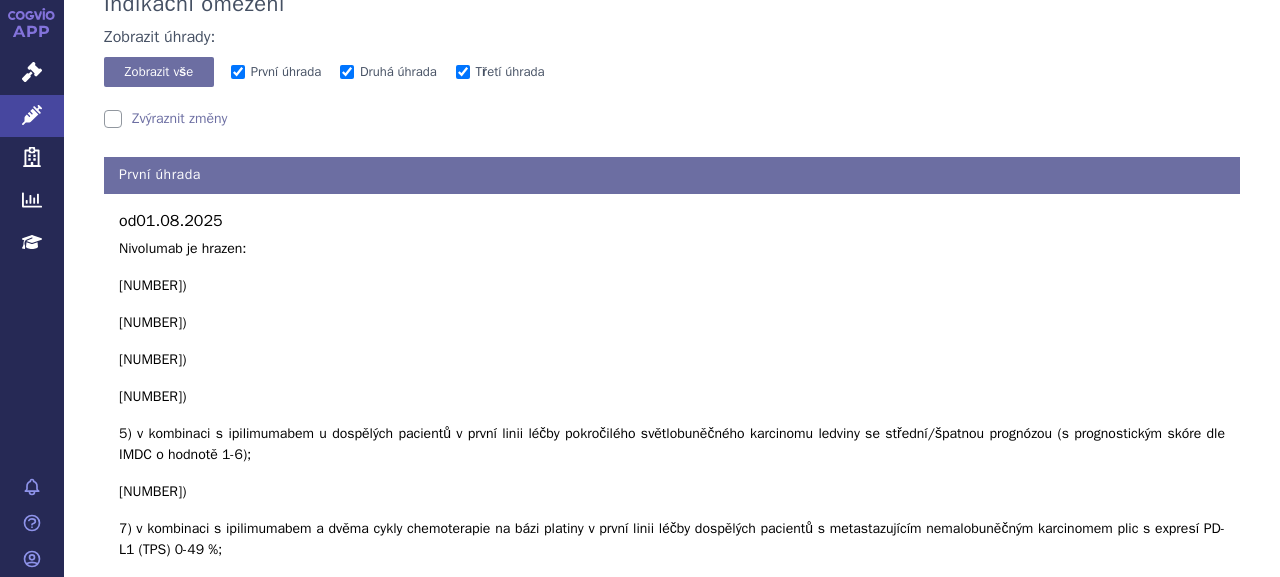 drag, startPoint x: 166, startPoint y: 121, endPoint x: 287, endPoint y: 155, distance: 125.68612 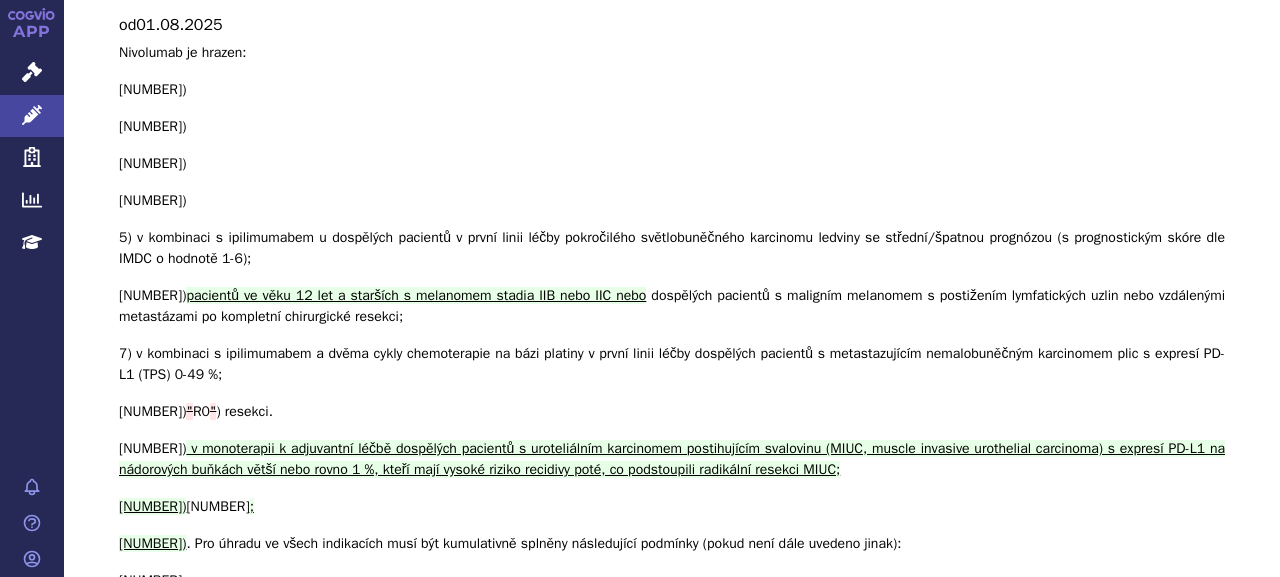 scroll, scrollTop: 600, scrollLeft: 0, axis: vertical 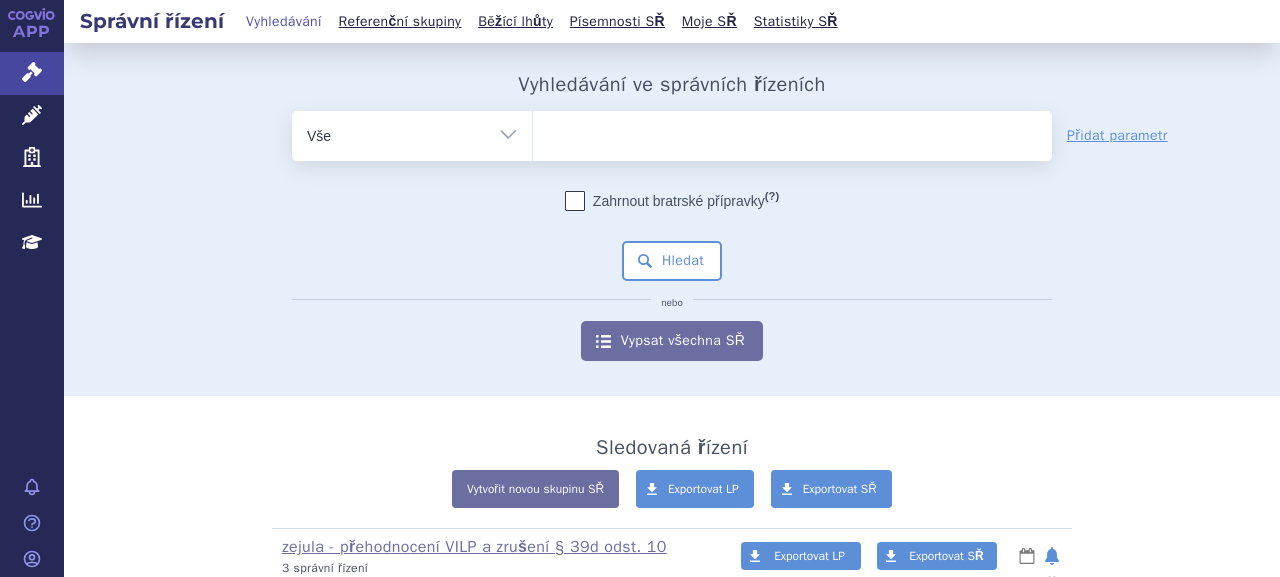 click on "Vše
Spisová značka
Typ SŘ
Přípravek/SUKL kód
Účastník/Držitel" at bounding box center [412, 133] 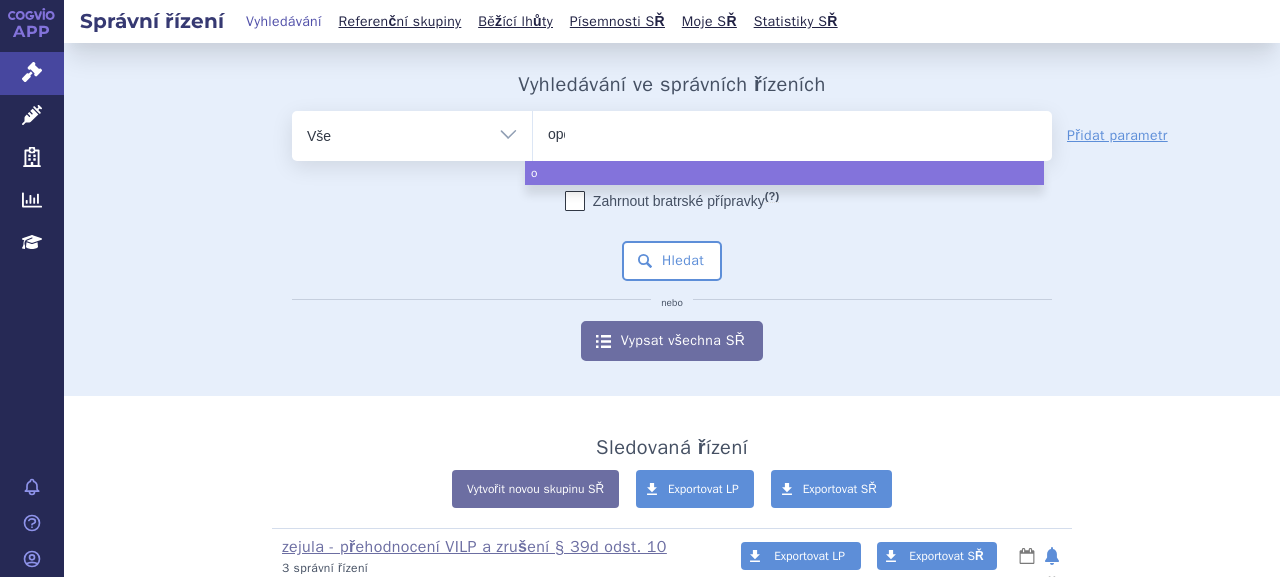 type on "opdi" 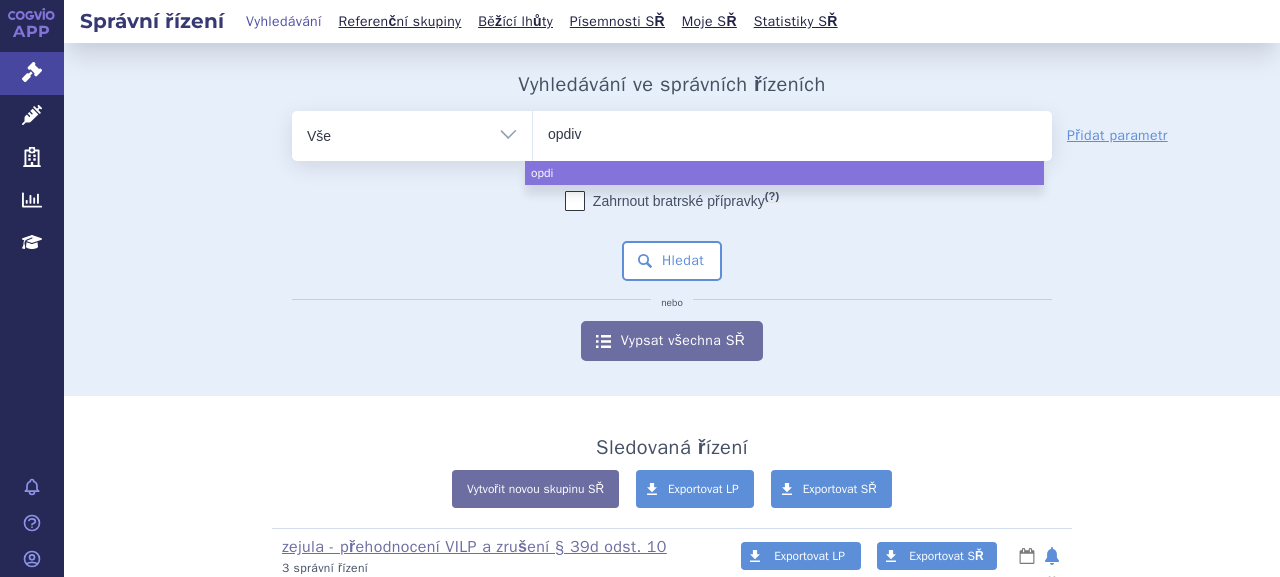 type on "opdivo" 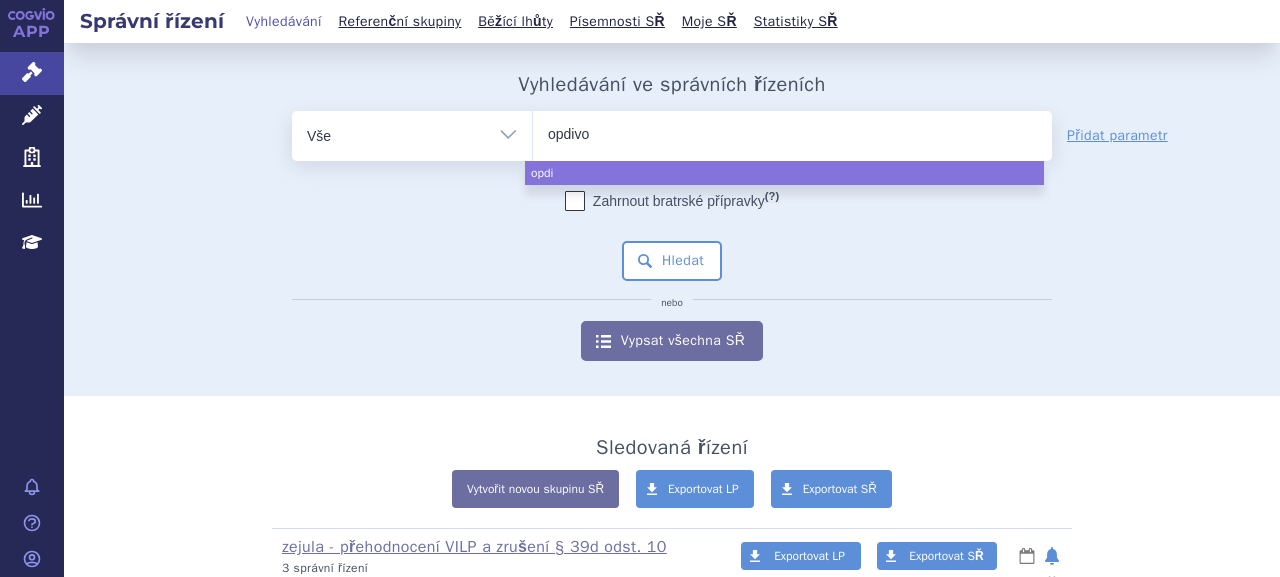 type 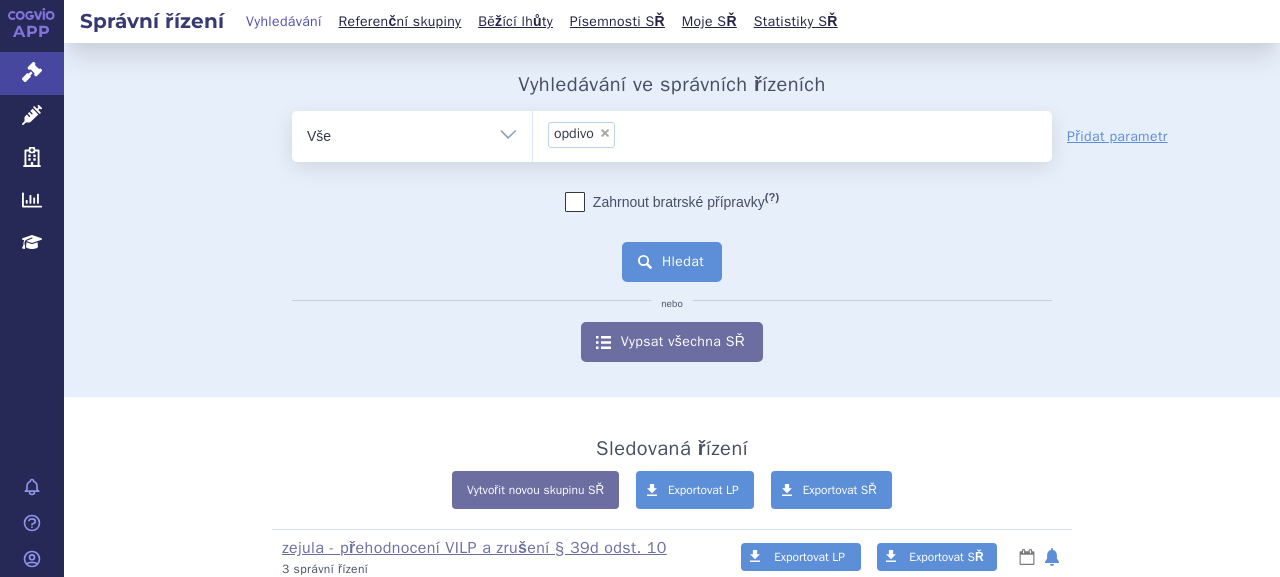 click on "Zahrnout bratrské přípravky  (?)
* Pozor, hledání dle vyhledávacího parametru  Indikační omezení dle MeSH  právě prochází aktualizací, neboť bylo vydáno nové SCAU. Výsledek vašeho hledání může být mírně omezený. Všechna data budou opět k dispozici během několika dní.
Hledat
nebo
Vypsat všechna SŘ" at bounding box center [672, 277] 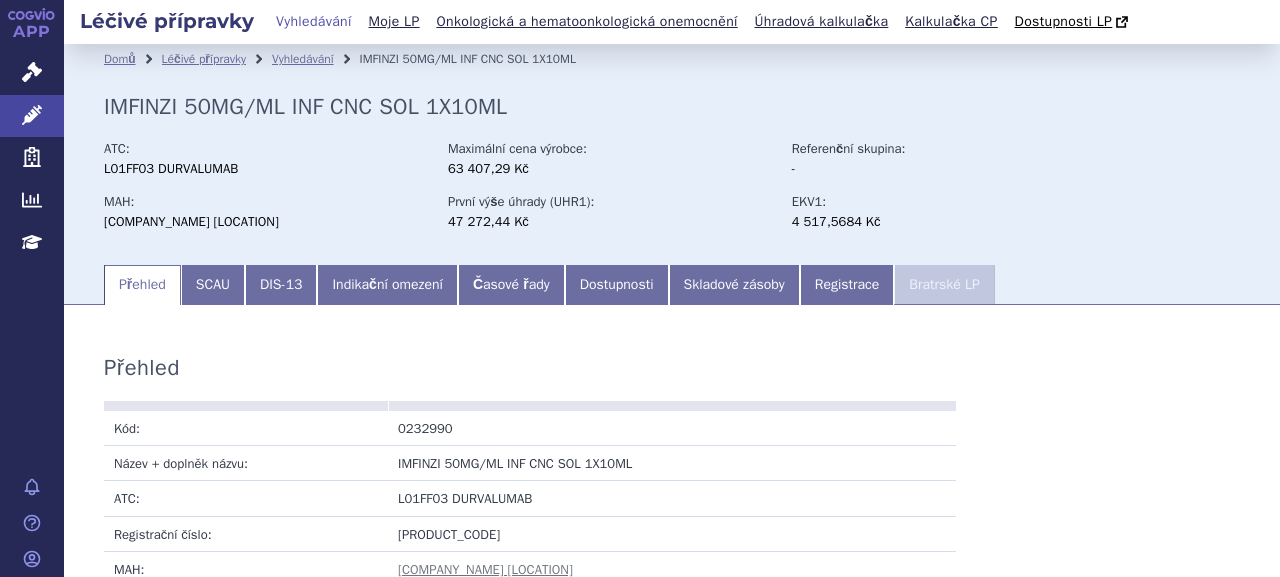 scroll, scrollTop: 0, scrollLeft: 0, axis: both 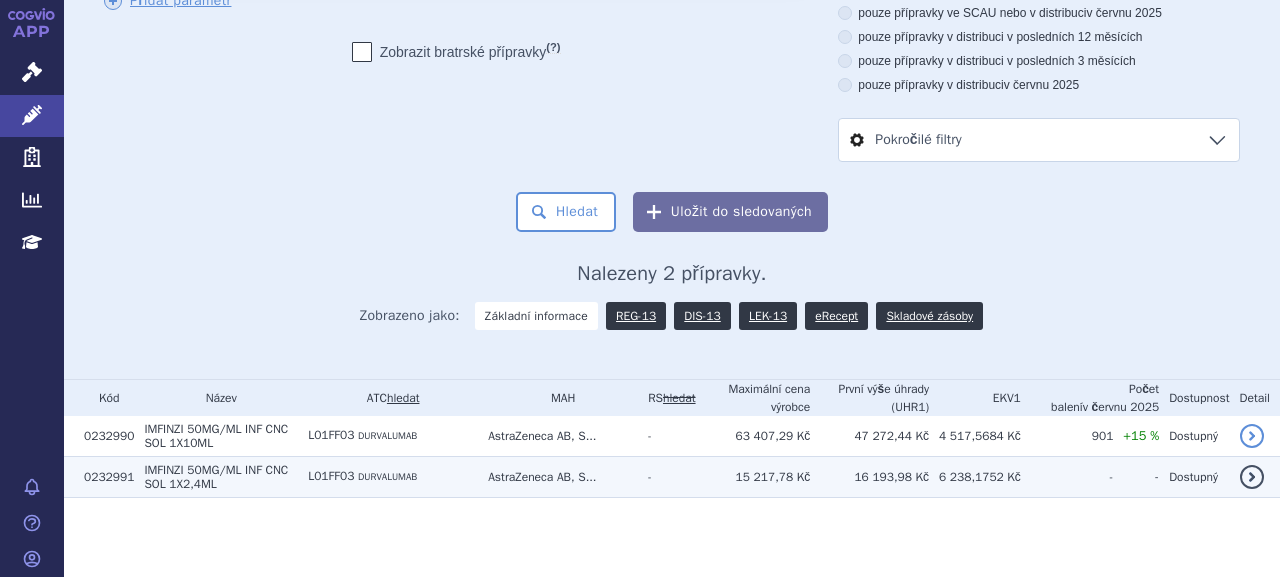 click on "IMFINZI
50MG/ML INF CNC SOL 1X2,4ML" at bounding box center (216, 476) 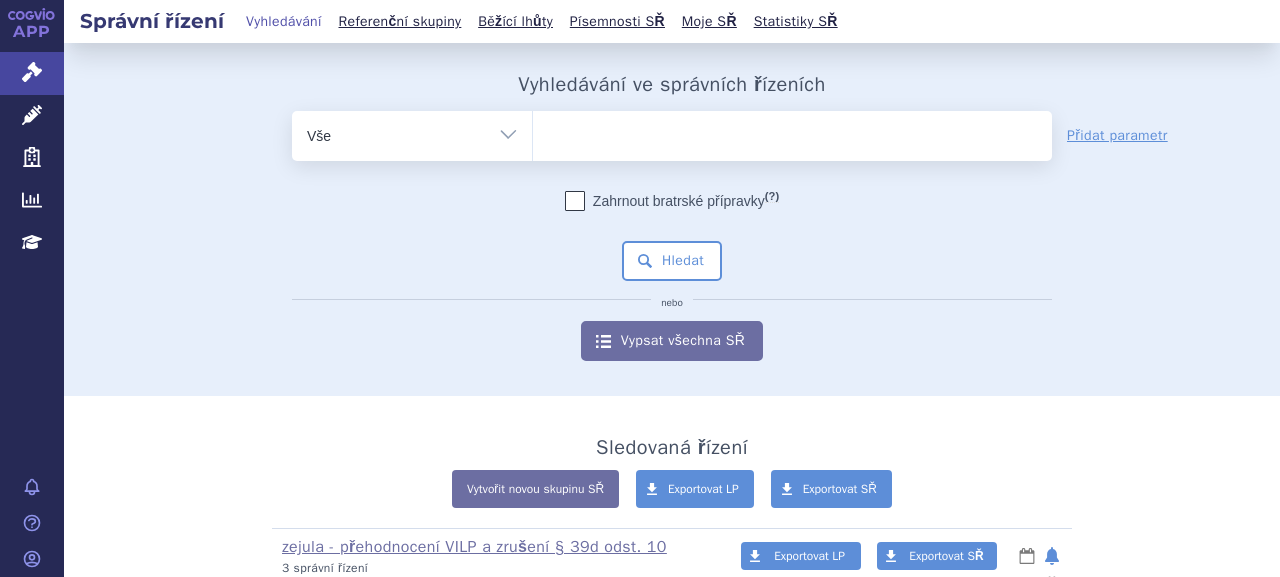 scroll, scrollTop: 0, scrollLeft: 0, axis: both 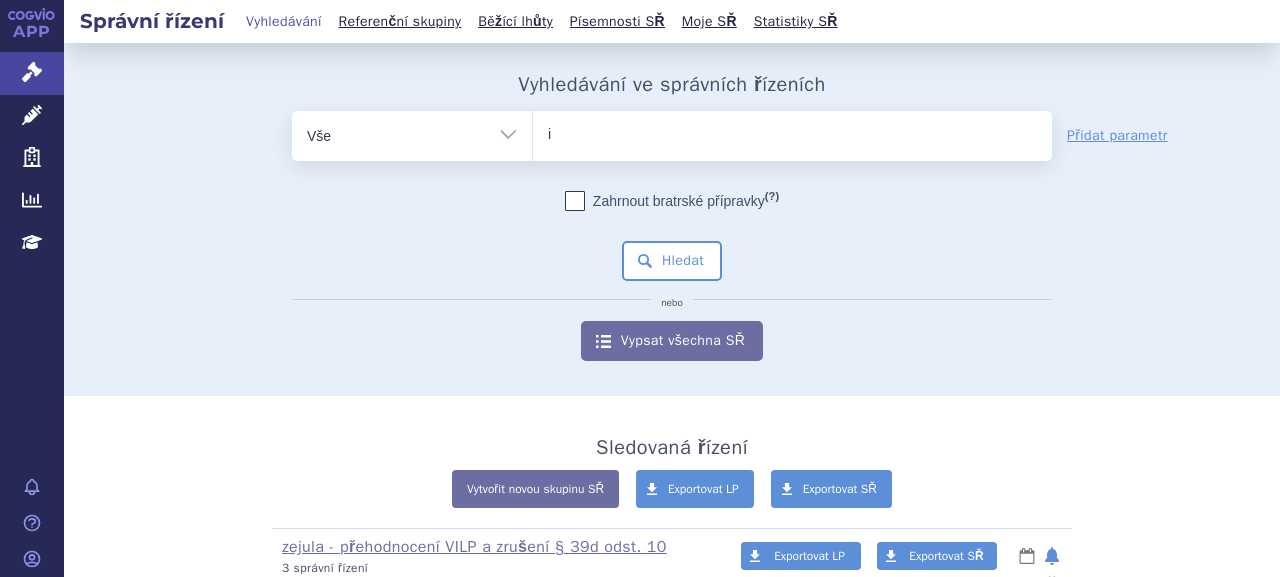 type on "im" 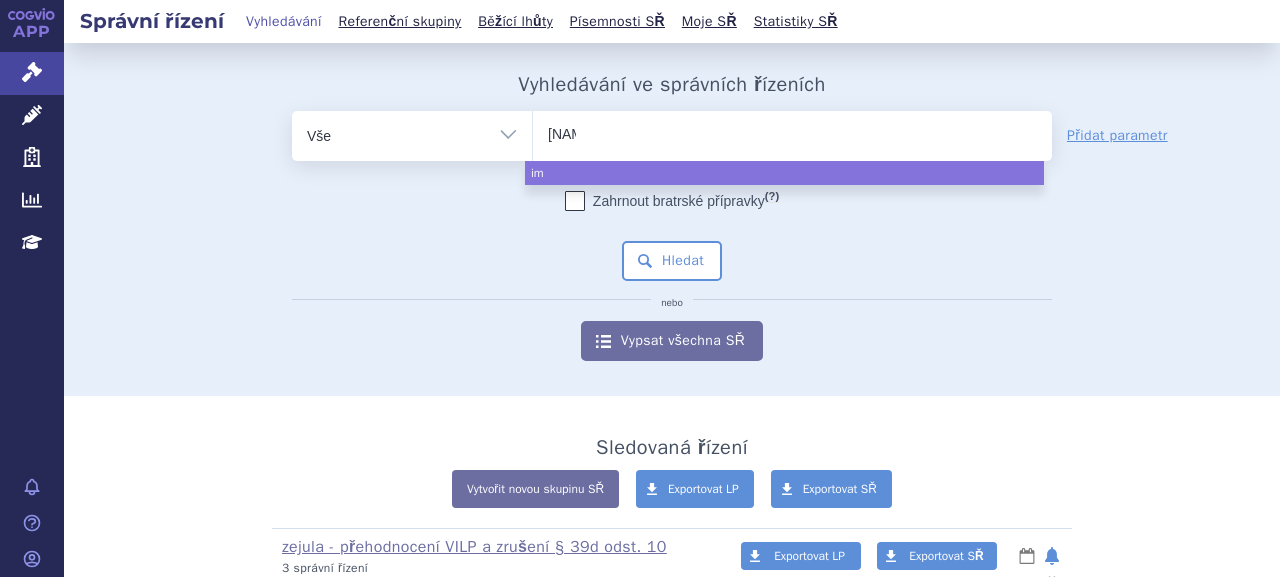 type on "imfi" 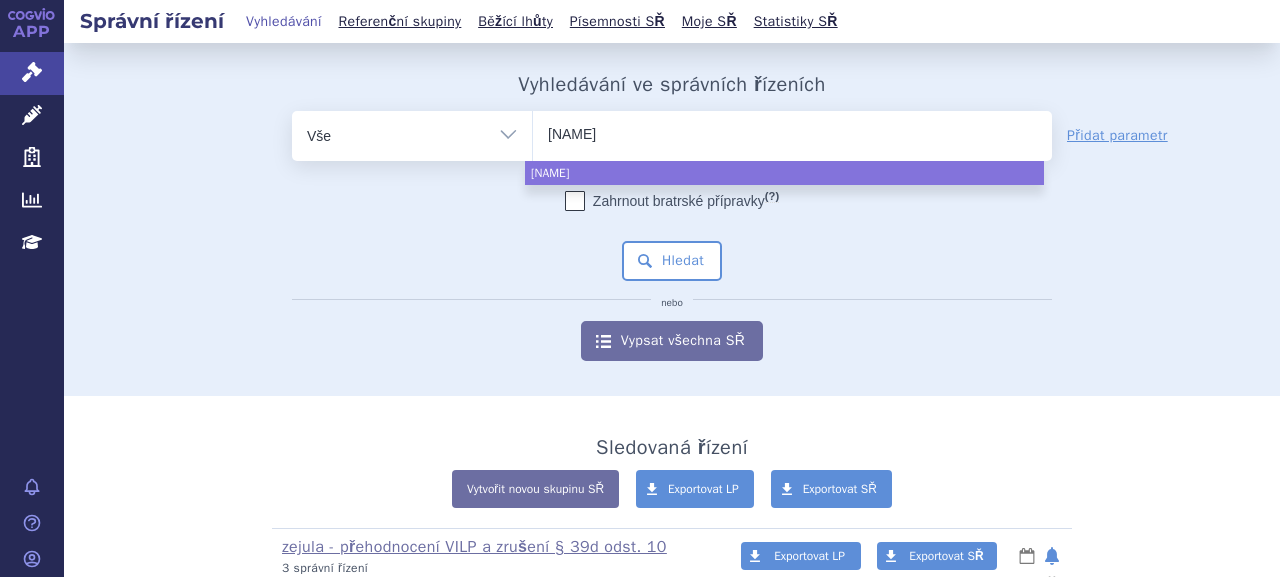 type on "imfinz" 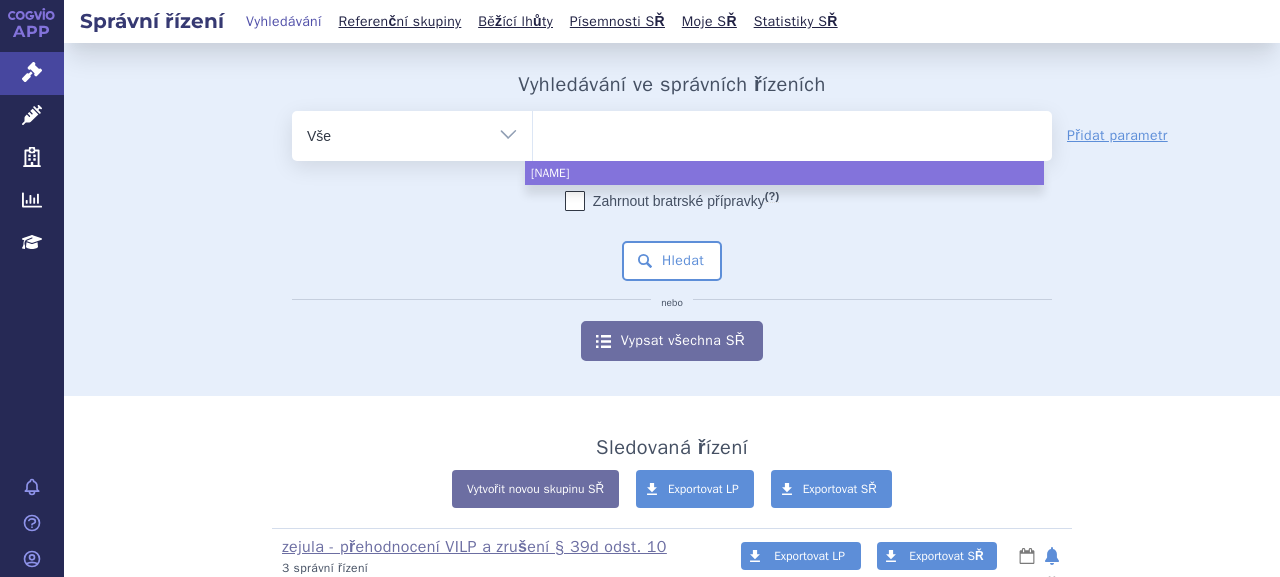 select on "imfinzi" 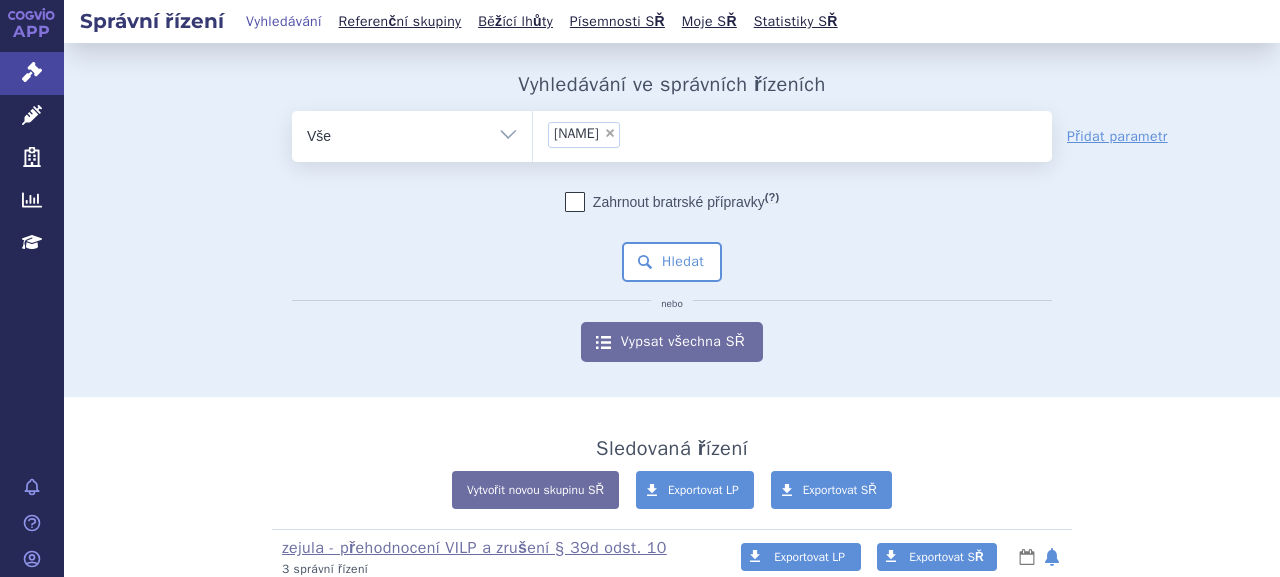 click on "Zahrnout bratrské přípravky  (?)
* Pozor, hledání dle vyhledávacího parametru  Indikační omezení dle MeSH  právě prochází aktualizací, neboť bylo vydáno nové SCAU. Výsledek vašeho hledání může být mírně omezený. Všechna data budou opět k dispozici během několika dní.
Hledat
nebo
Vypsat všechna SŘ" at bounding box center [672, 277] 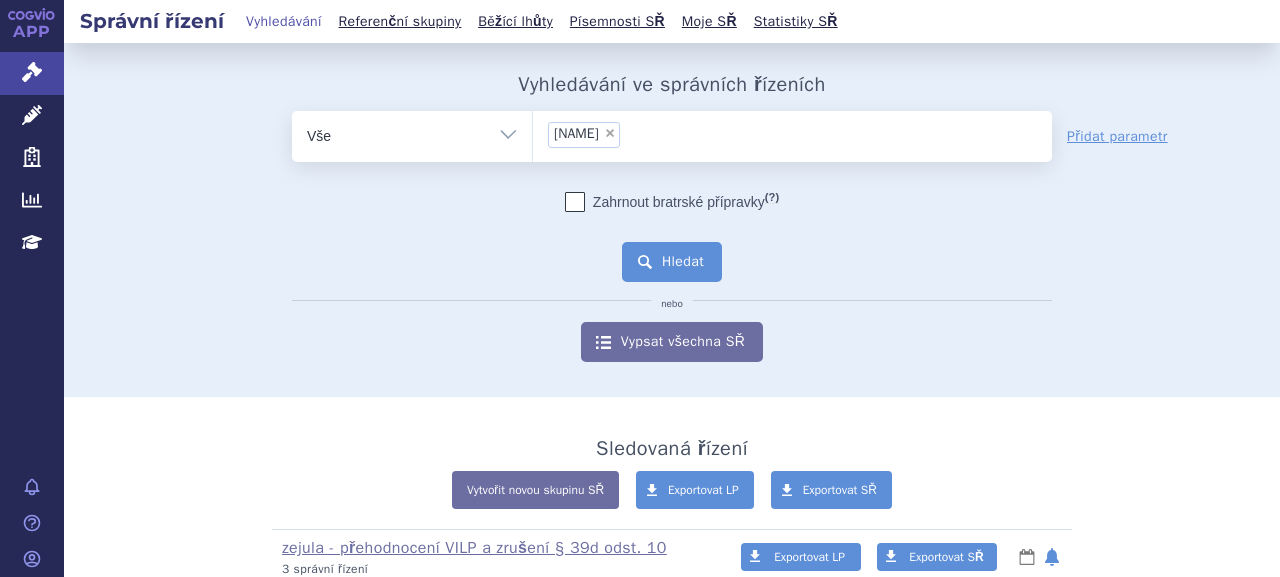 click on "Hledat" at bounding box center [672, 262] 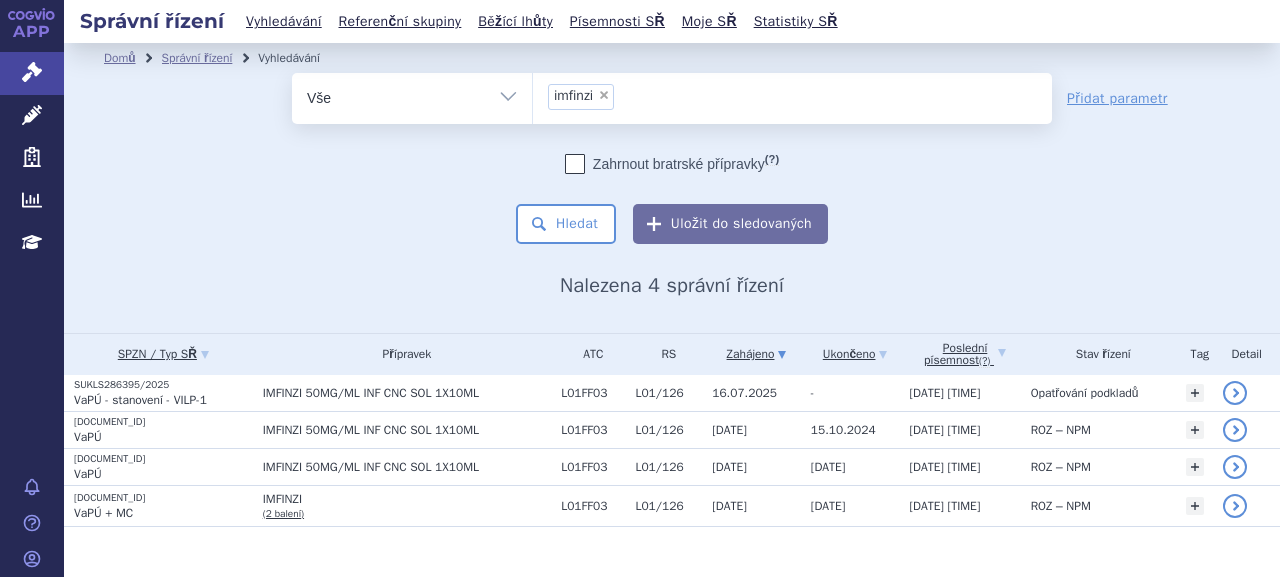 scroll, scrollTop: 0, scrollLeft: 0, axis: both 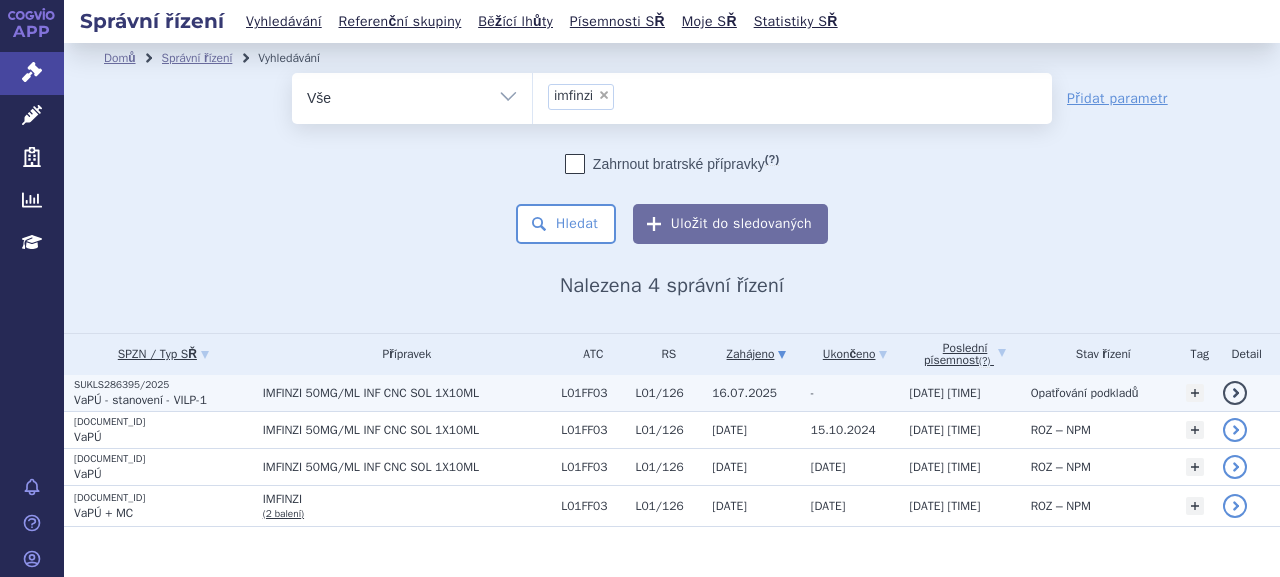 click on "SUKLS286395/2025" at bounding box center [163, 385] 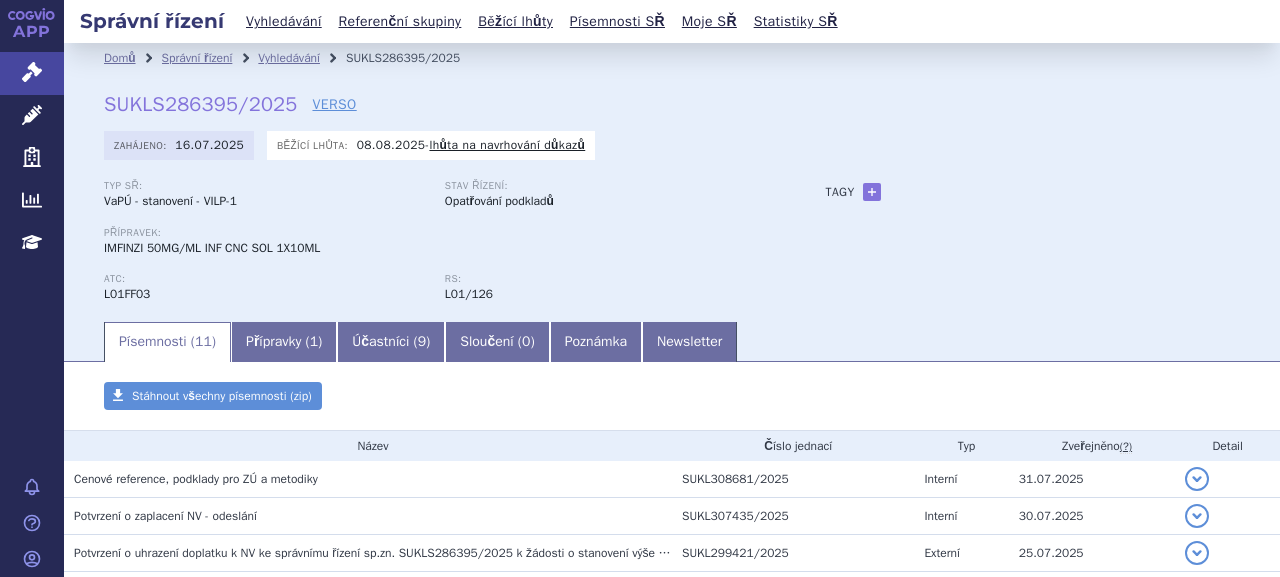 scroll, scrollTop: 0, scrollLeft: 0, axis: both 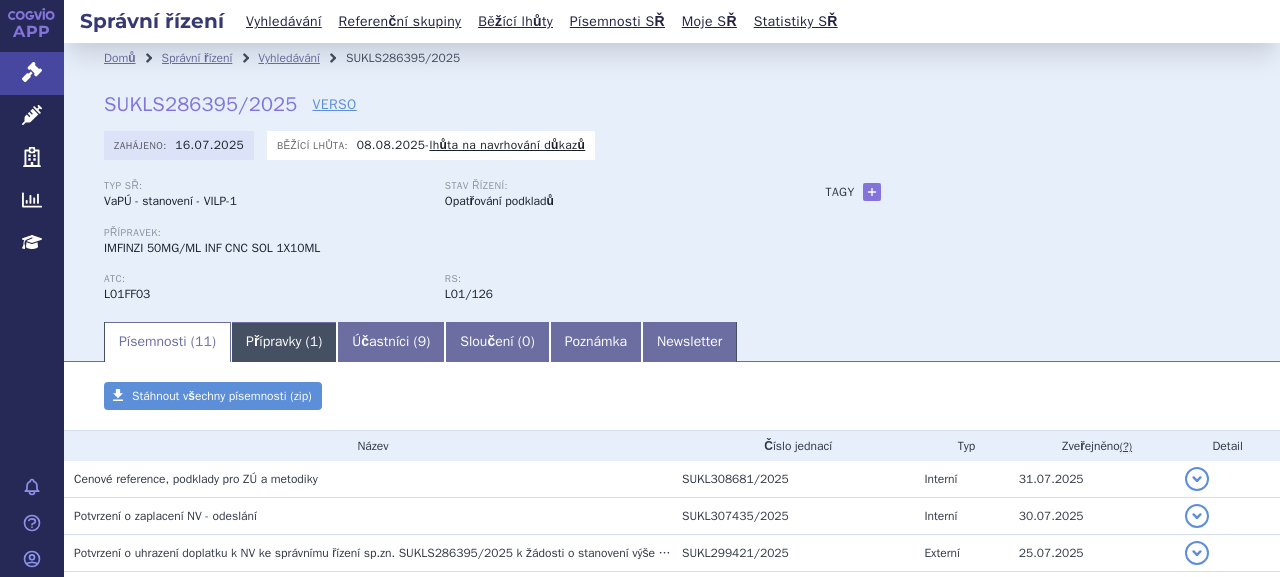 click on "Přípravky ( 1 )" at bounding box center (284, 342) 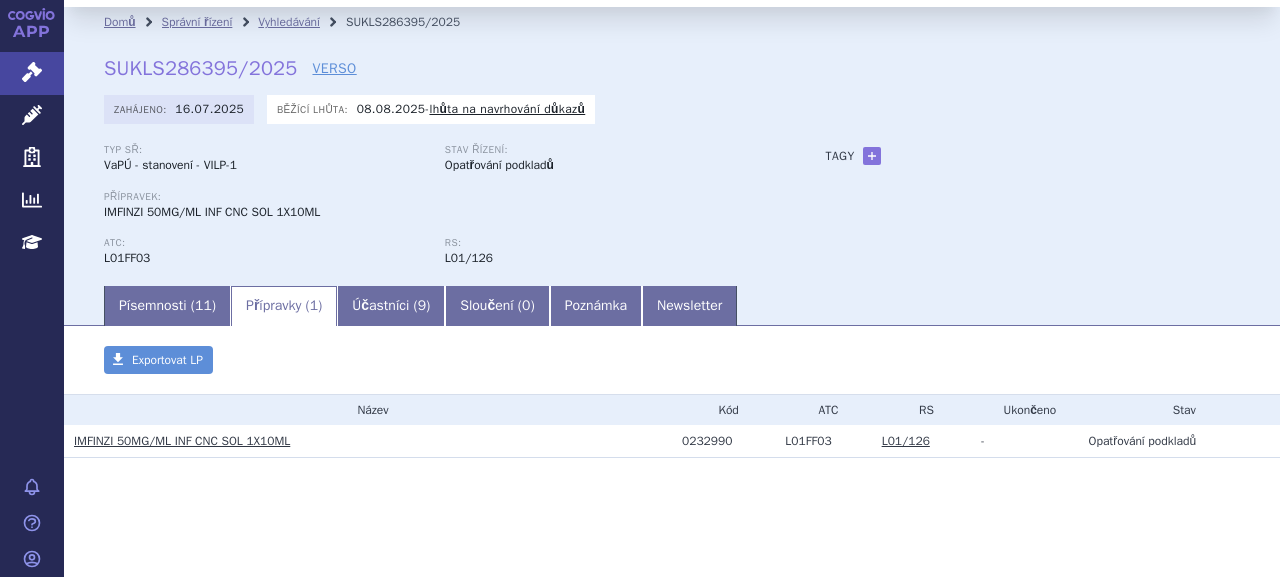 scroll, scrollTop: 37, scrollLeft: 0, axis: vertical 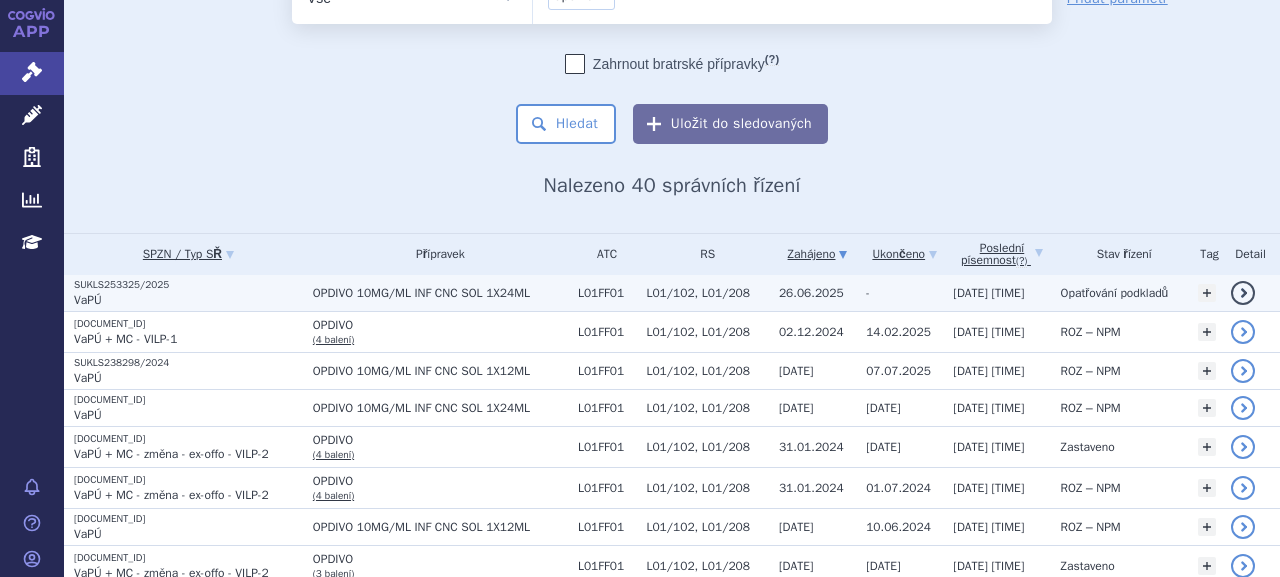 click on "VaPÚ" at bounding box center [188, 300] 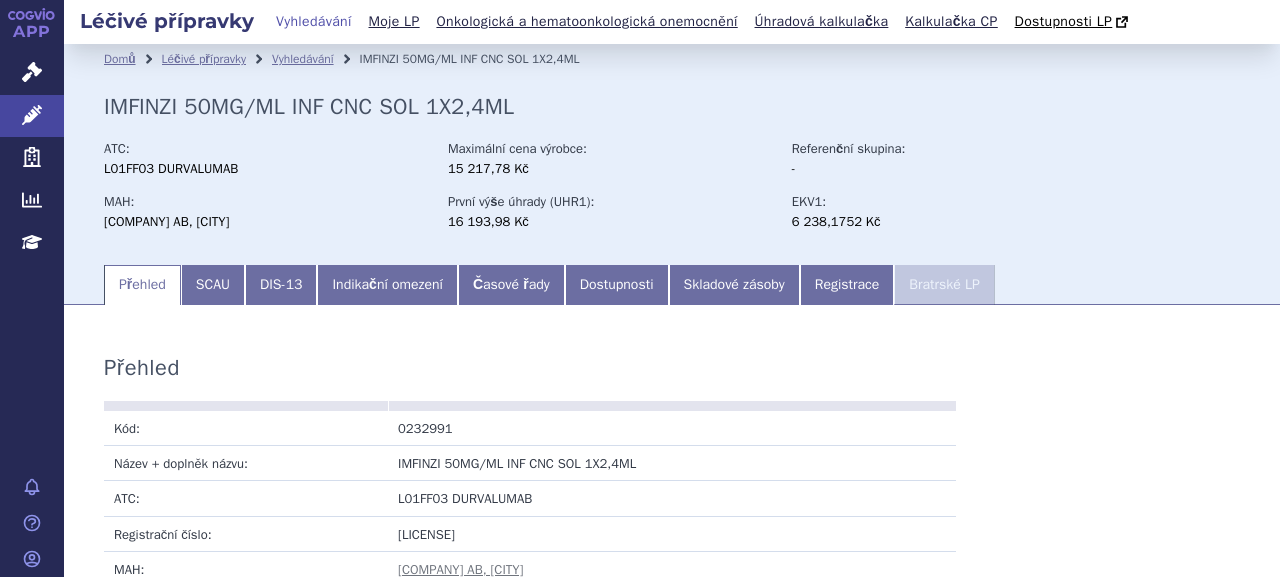 scroll, scrollTop: 0, scrollLeft: 0, axis: both 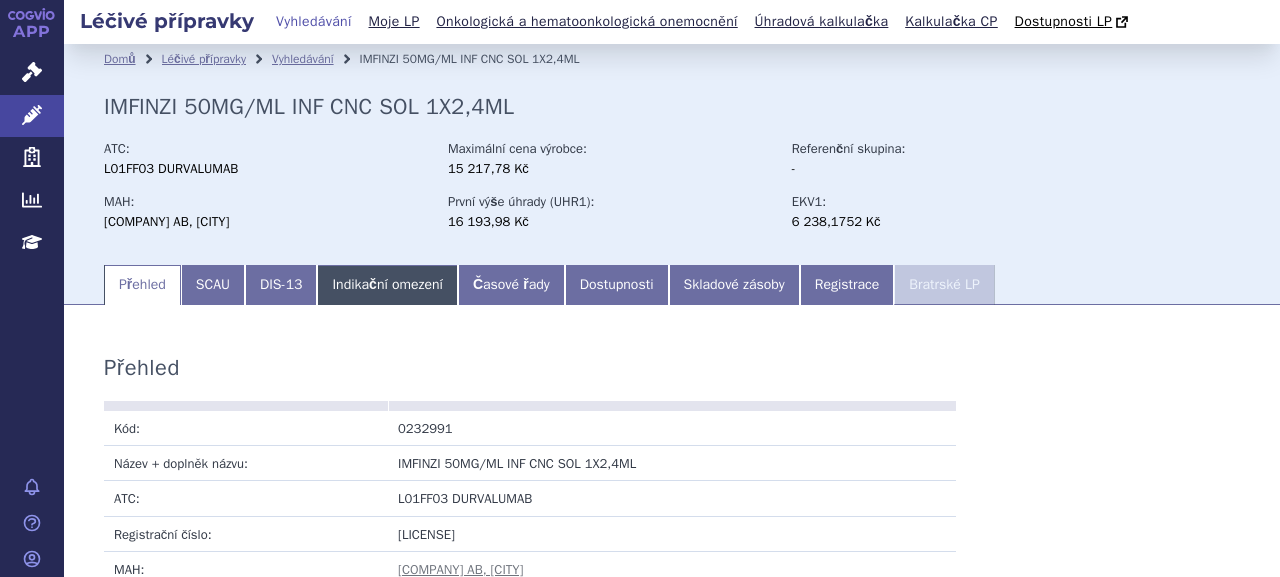 drag, startPoint x: 376, startPoint y: 281, endPoint x: 390, endPoint y: 304, distance: 26.925823 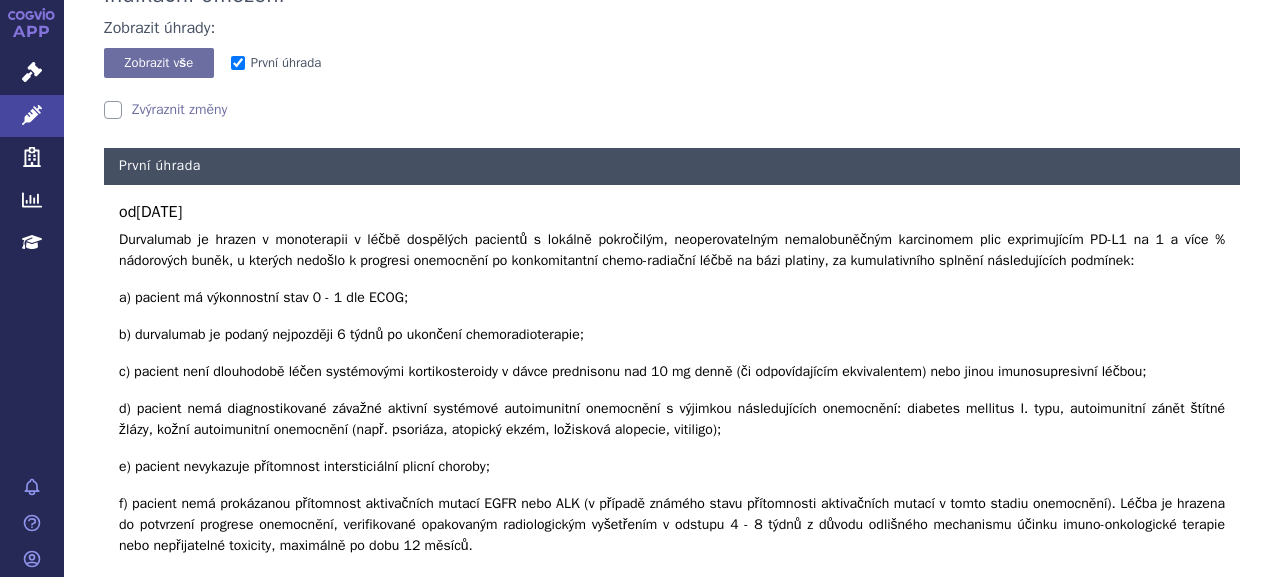 scroll, scrollTop: 266, scrollLeft: 0, axis: vertical 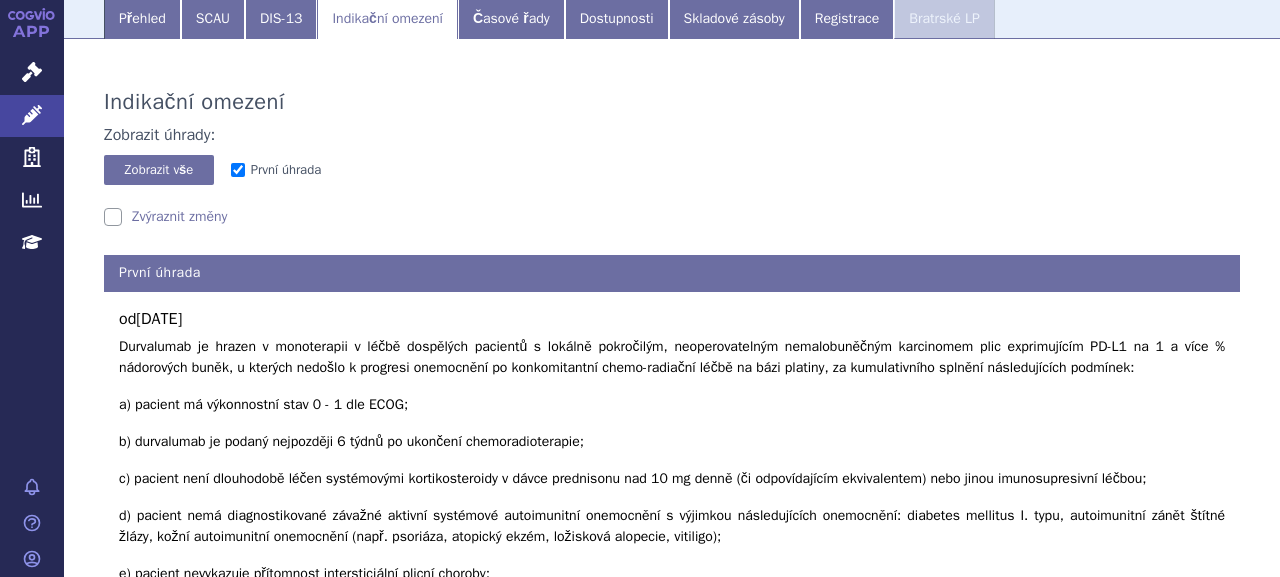 click on "Zvýraznit změny" at bounding box center [165, 217] 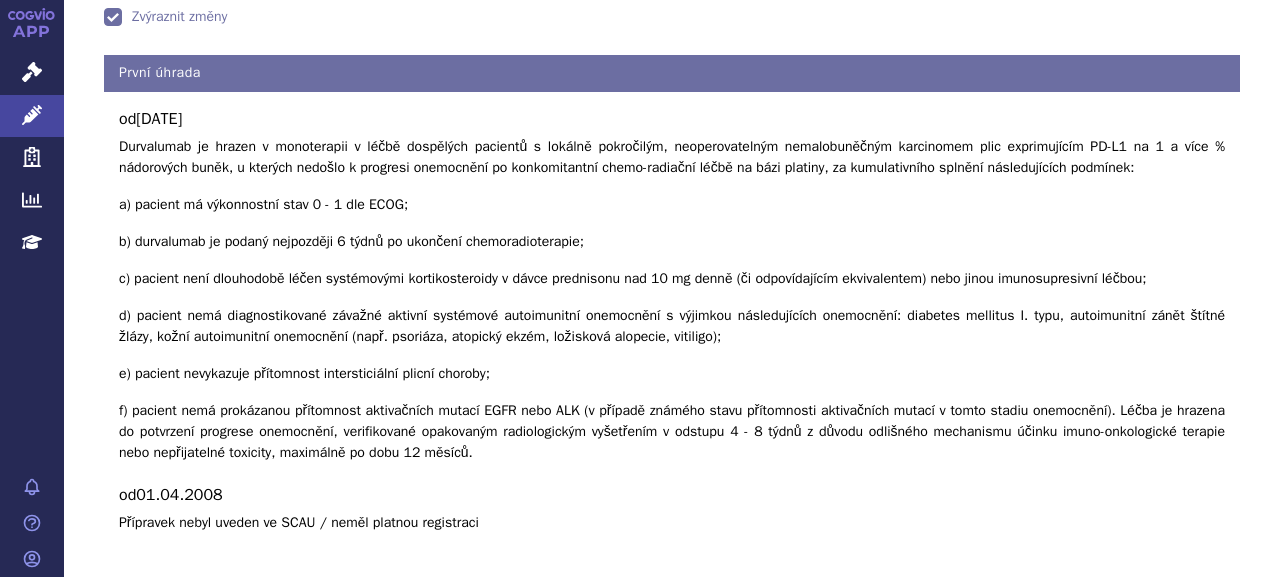 scroll, scrollTop: 366, scrollLeft: 0, axis: vertical 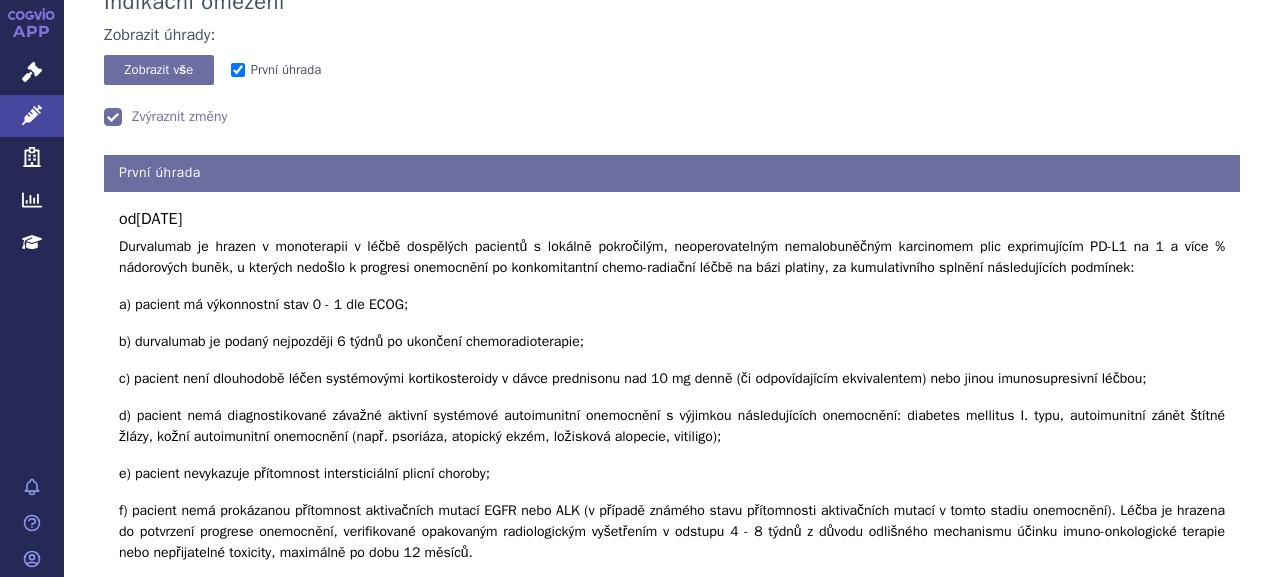 click on "Indikační omezení
Zobrazit úhrady:
Zobrazit vše
Skrýt vše
První úhrada
Zvýraznit změny
První úhrada
od  01.01.2021
a) pacient má výkonnostní stav 0 - 1 dle ECOG;  b) durvalumab je podaný nejpozději 6 týdnů po ukončení chemoradioterapie;  c) pacient není dlouhodobě léčen systémovými kortikosteroidy v dávce prednisonu nad 10 mg denně (či odpovídajícím ekvivalentem) nebo jinou imunosupresivní léčbou;
od" at bounding box center (672, 306) 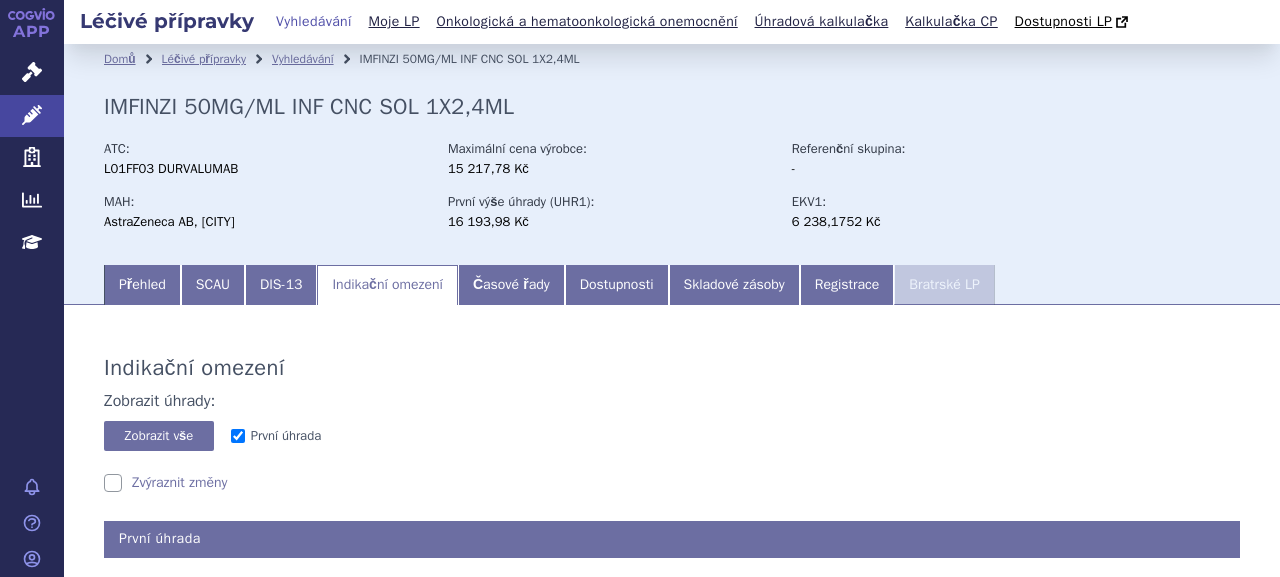 scroll, scrollTop: 0, scrollLeft: 0, axis: both 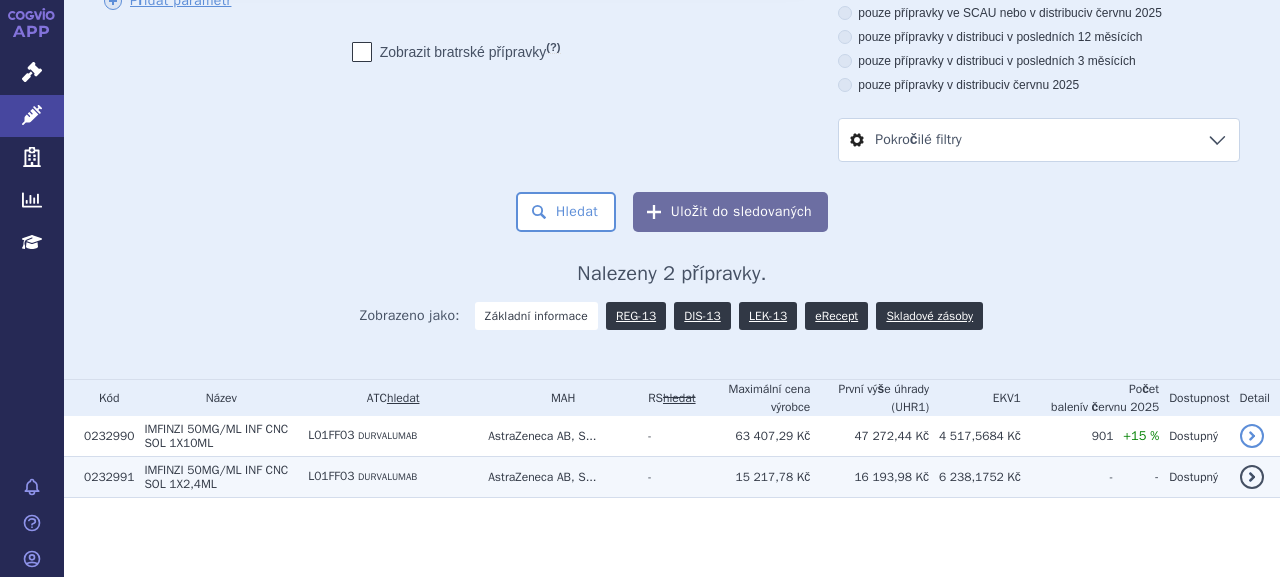 click on "50MG/ML INF CNC SOL 1X2,4ML" at bounding box center (216, 477) 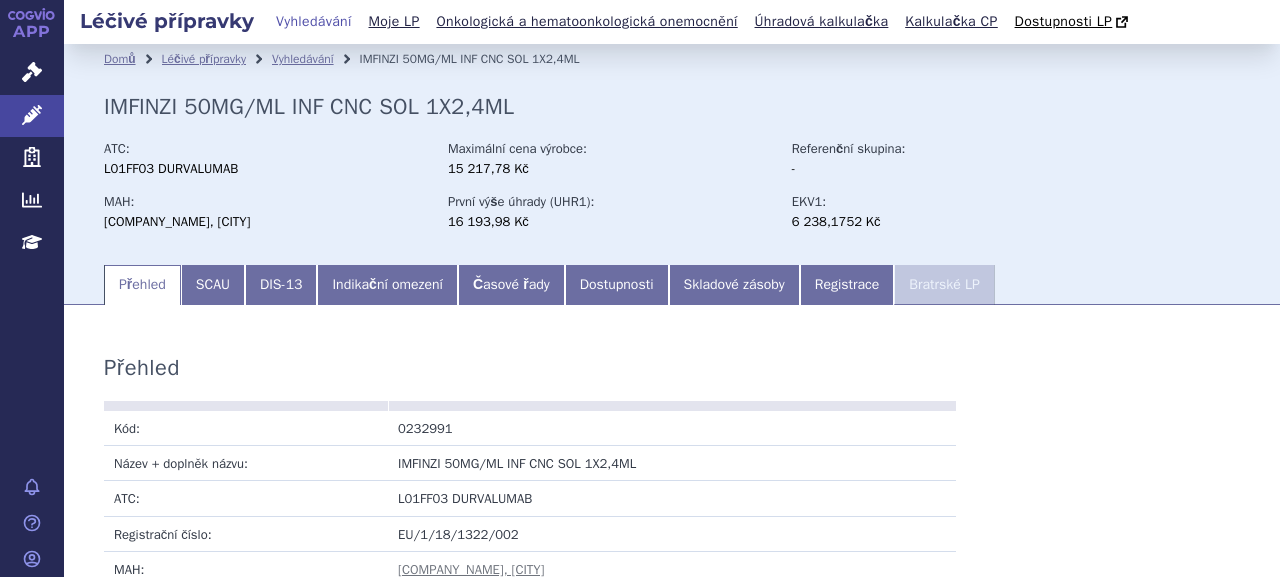 scroll, scrollTop: 0, scrollLeft: 0, axis: both 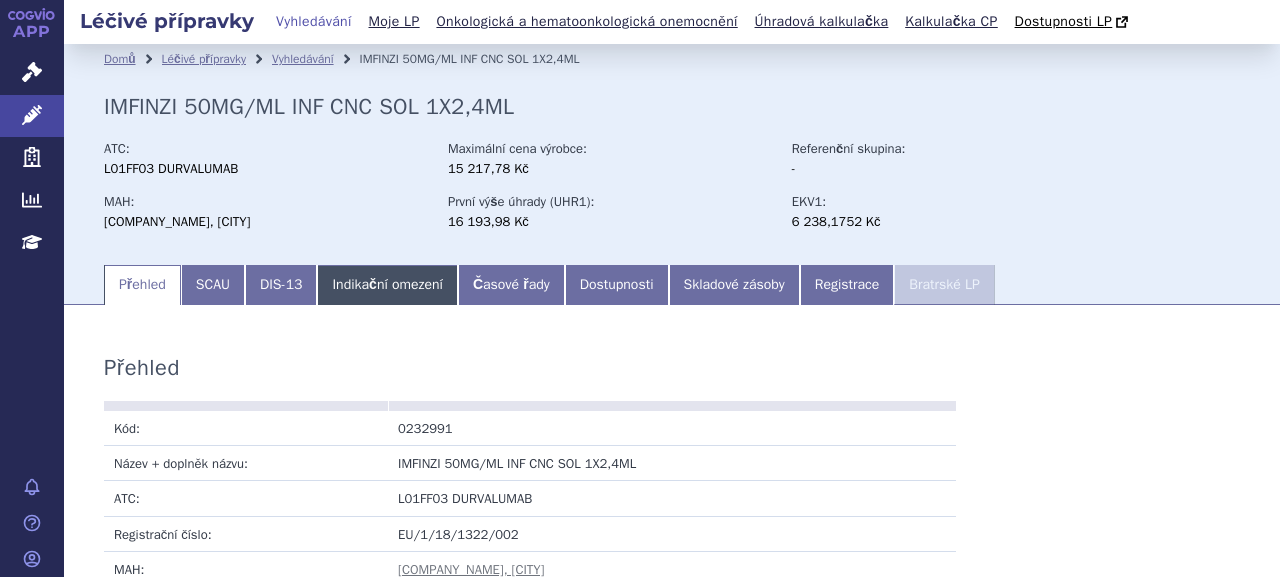 click on "Indikační omezení" at bounding box center [387, 285] 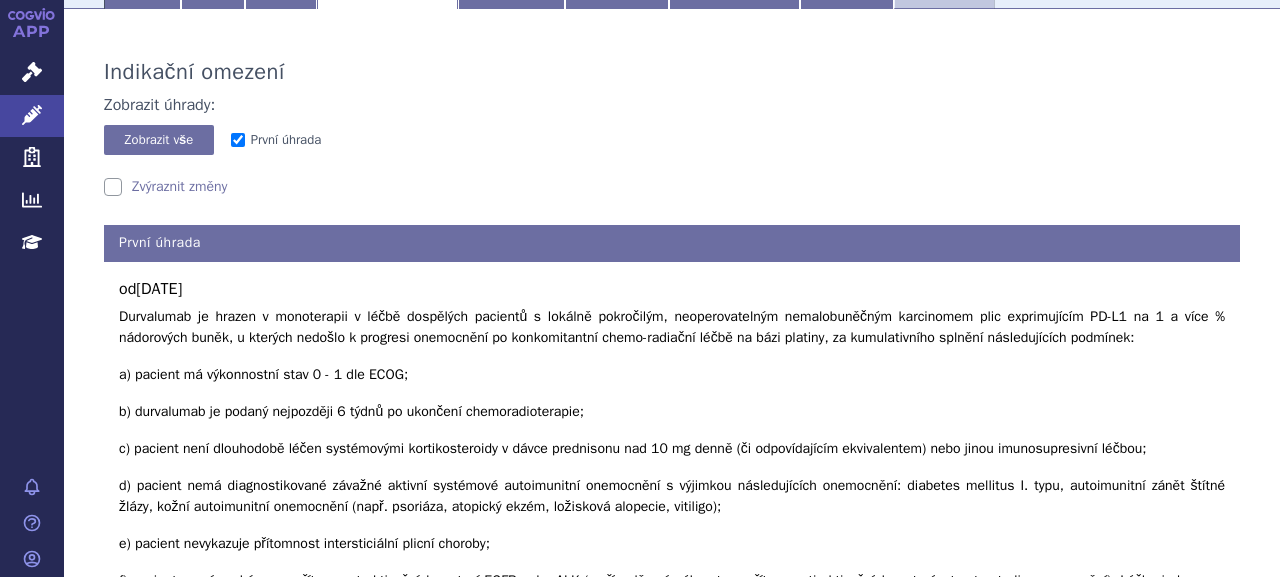 scroll, scrollTop: 400, scrollLeft: 0, axis: vertical 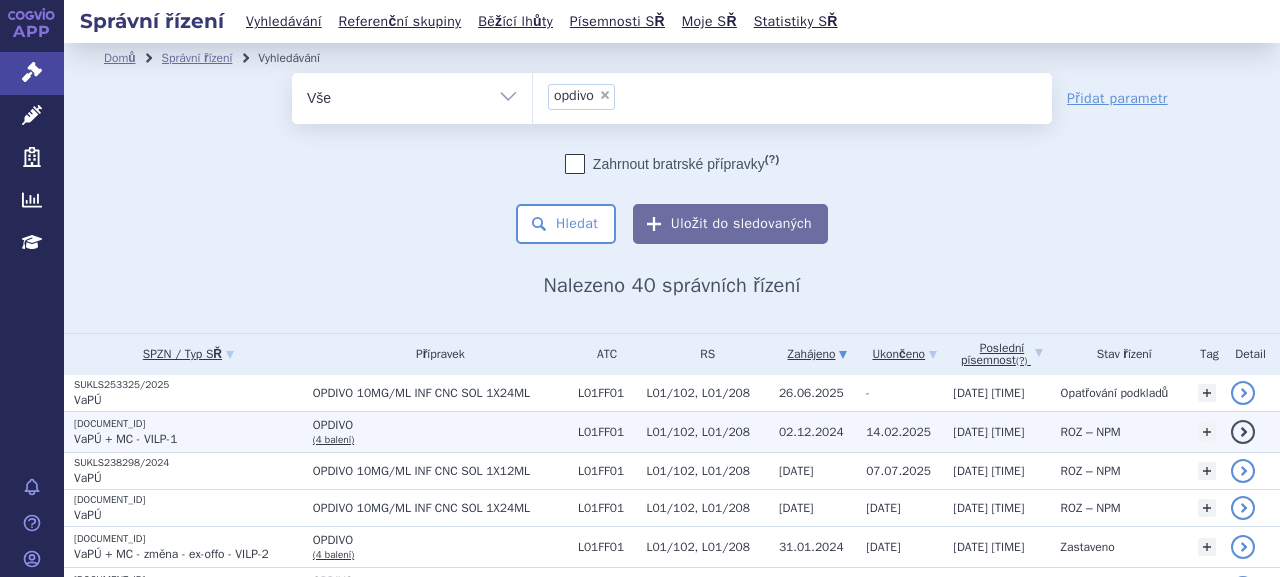 click on "[DOCUMENT_ID]" at bounding box center (188, 424) 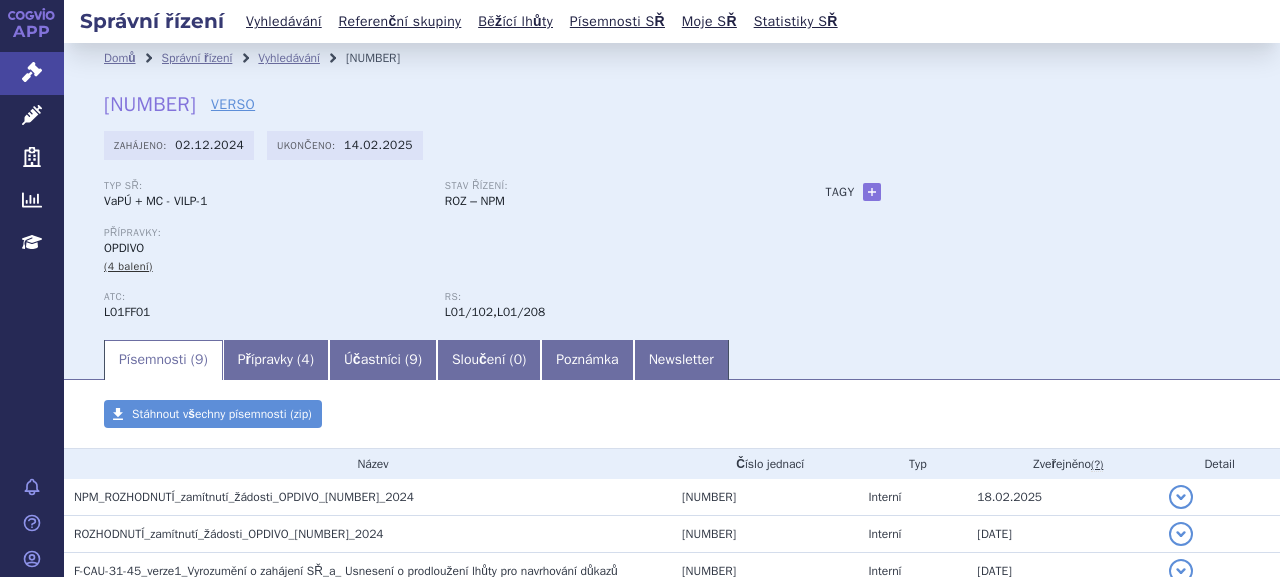 scroll, scrollTop: 0, scrollLeft: 0, axis: both 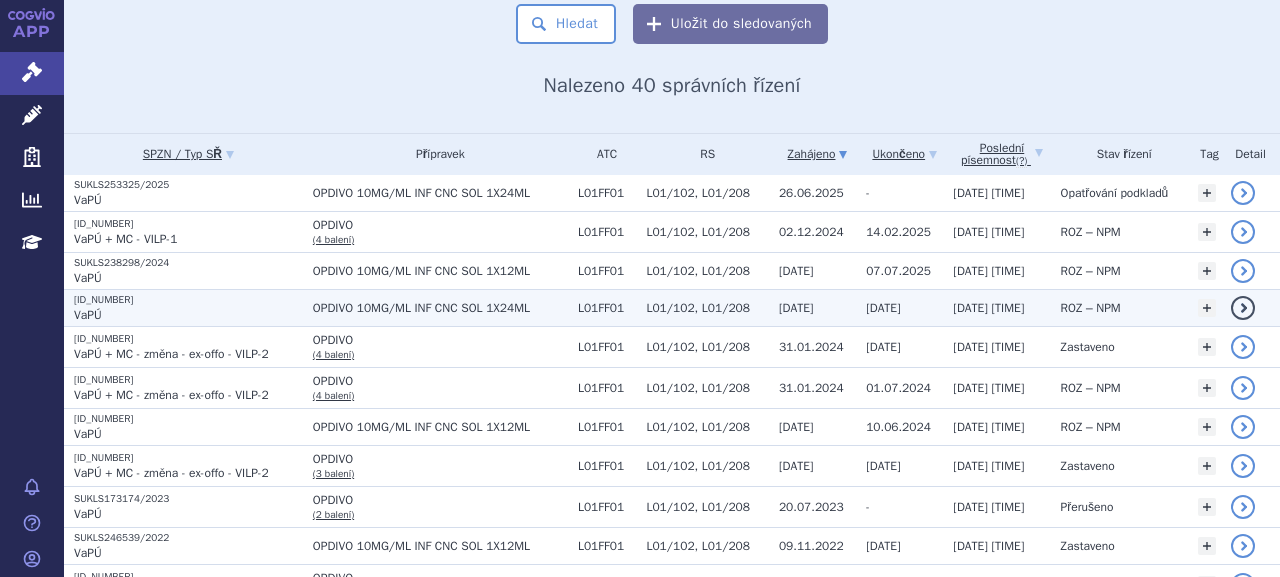 click on "[ID_NUMBER]
[OTHER]" at bounding box center [183, 307] 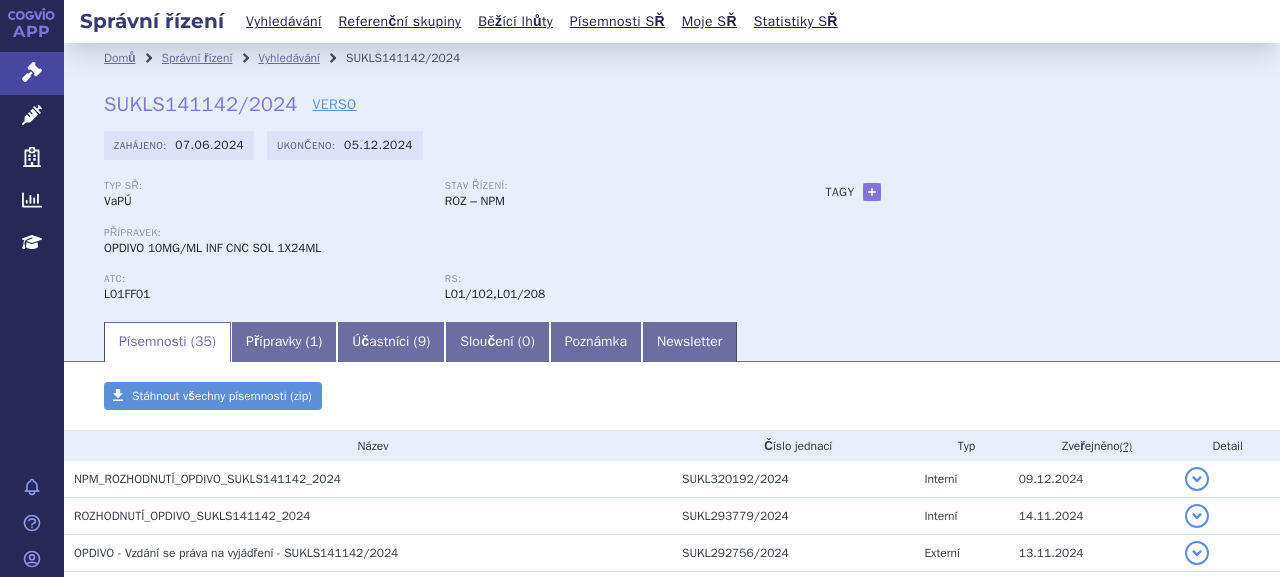 scroll, scrollTop: 0, scrollLeft: 0, axis: both 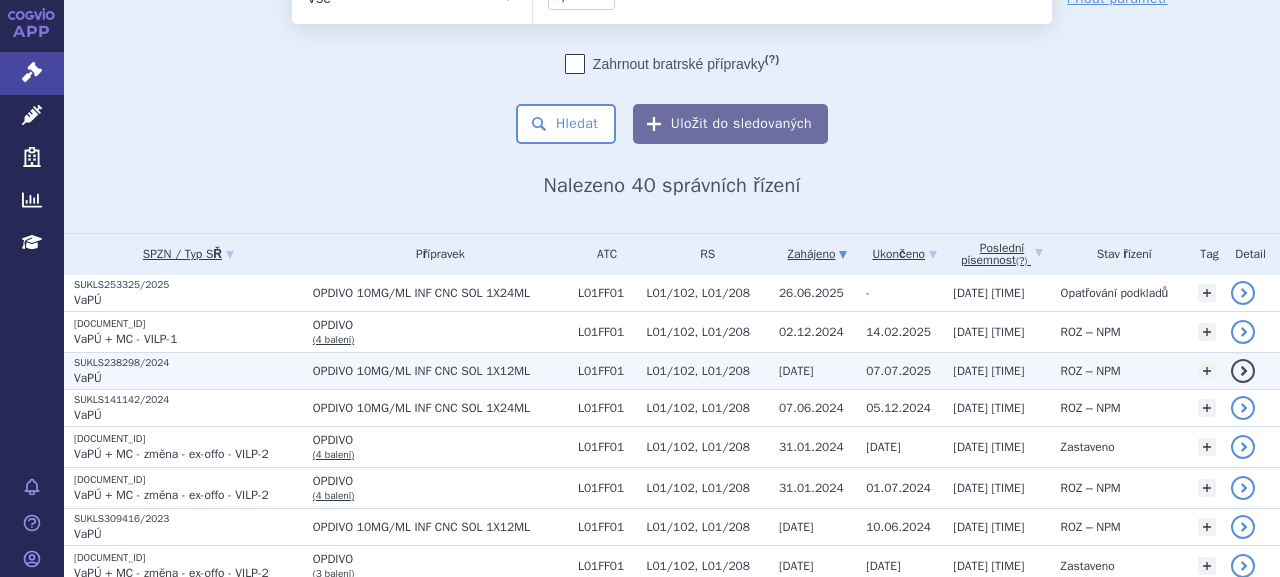 click on "VaPÚ" at bounding box center (188, 378) 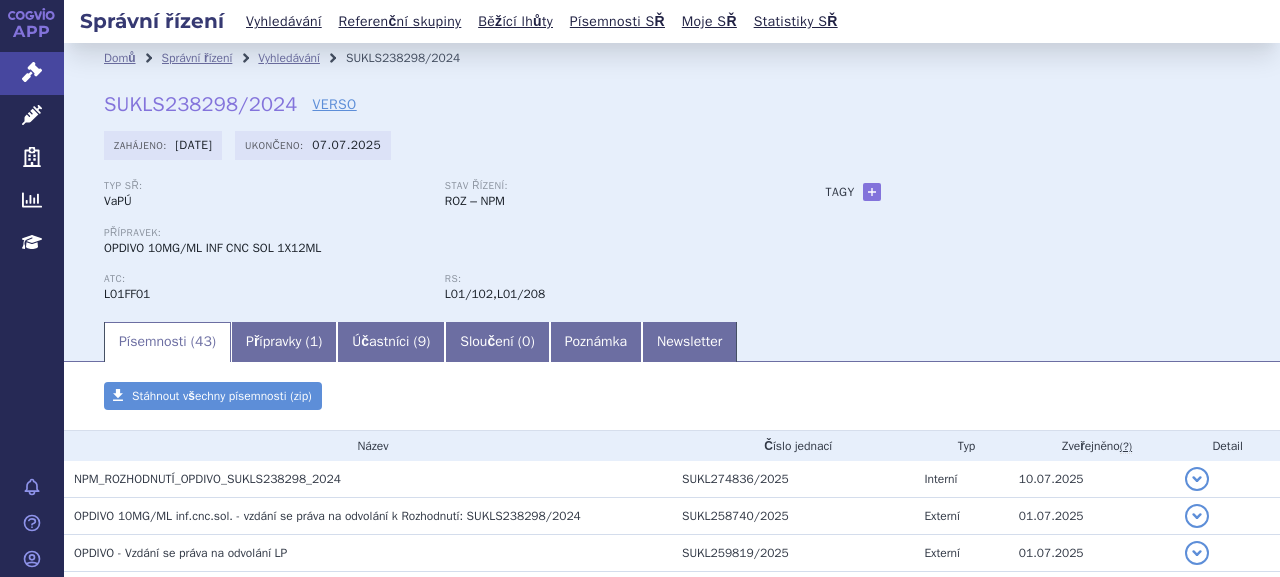 scroll, scrollTop: 0, scrollLeft: 0, axis: both 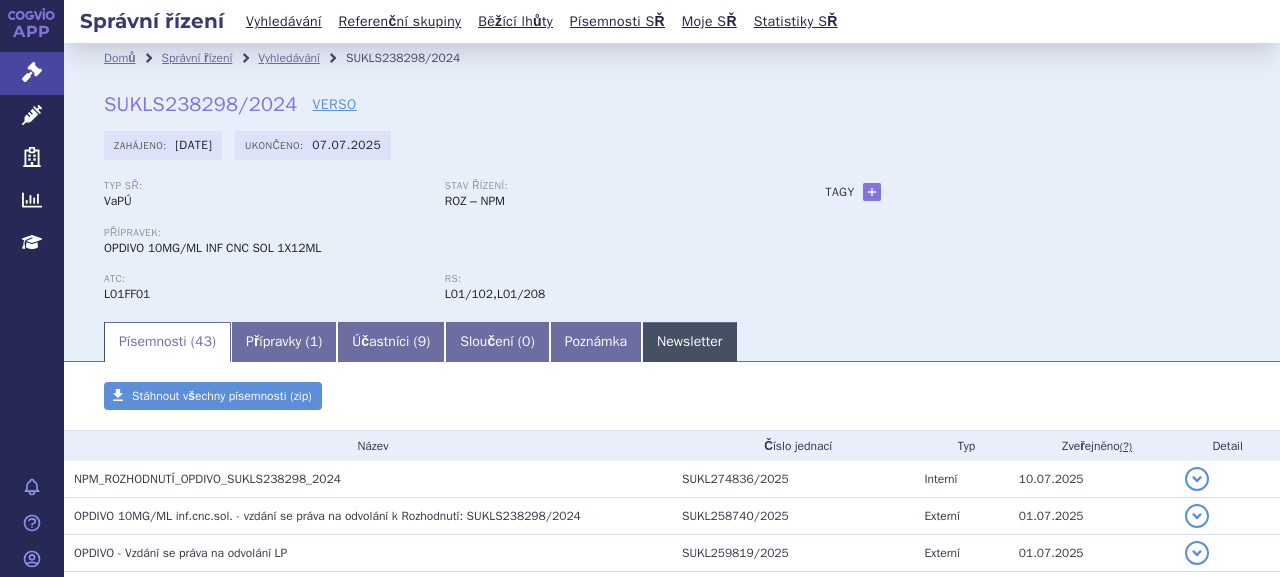 click on "Newsletter" at bounding box center (689, 342) 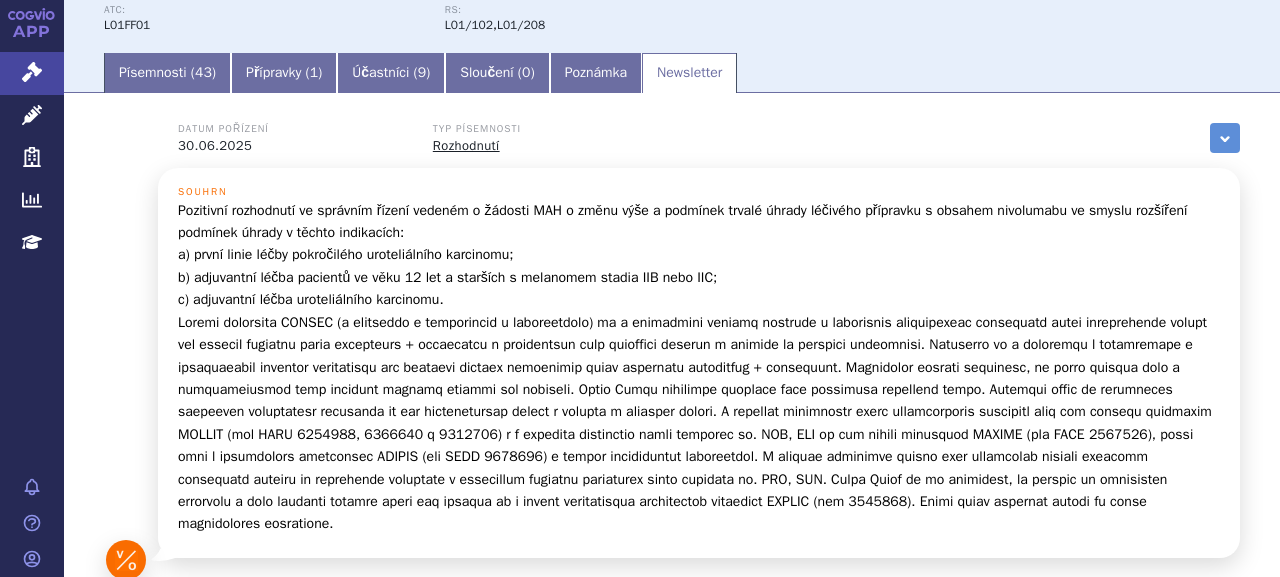 scroll, scrollTop: 300, scrollLeft: 0, axis: vertical 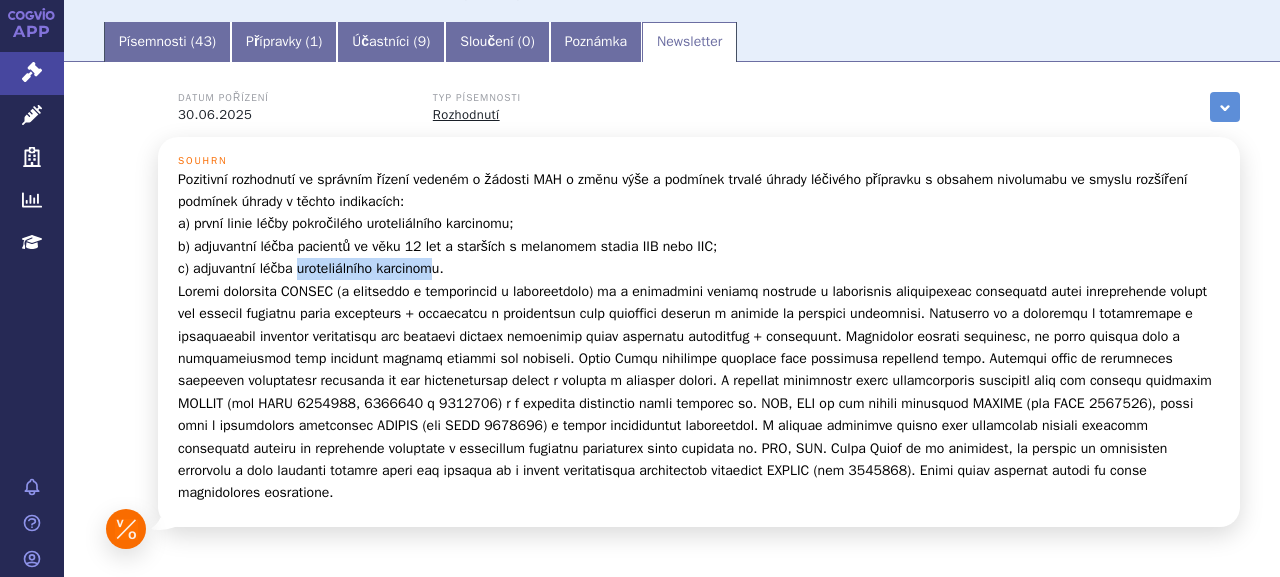 drag, startPoint x: 309, startPoint y: 271, endPoint x: 439, endPoint y: 274, distance: 130.0346 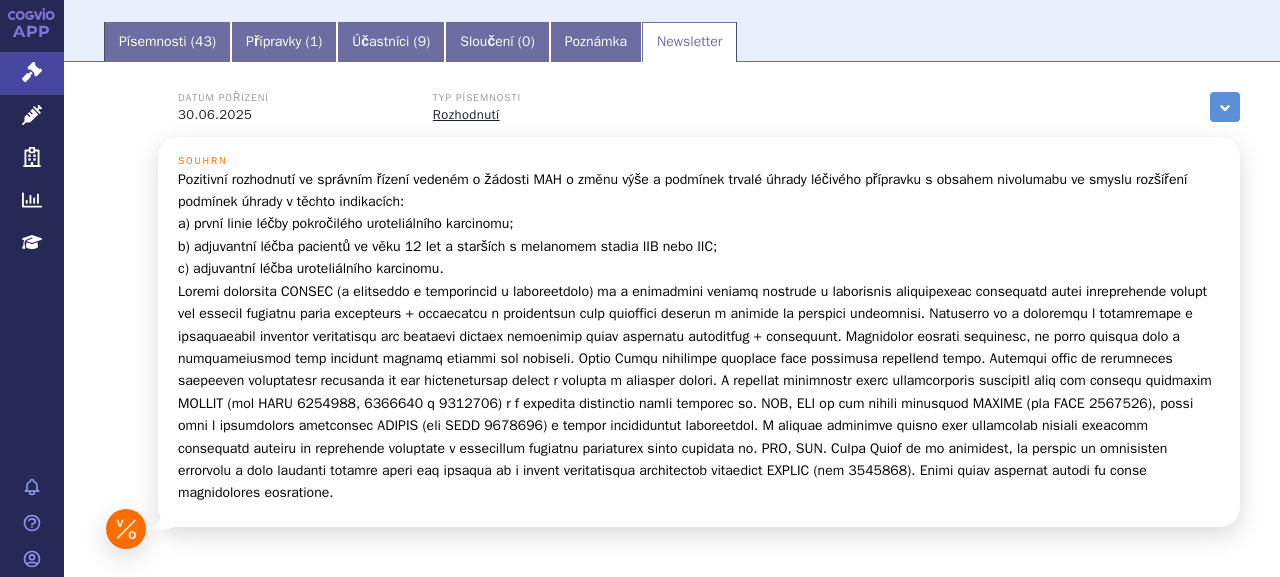 click on "Pozitivní rozhodnutí ve správním řízení vedeném o žádosti MAH o změnu výše a podmínek trvalé úhrady léčivého přípravku s obsahem nivolumabu ve smyslu rozšíření podmínek úhrady v těchto indikacích:
a) první linie léčby pokročilého uroteliálního karcinomu;
b) adjuvantní léčba pacientů ve věku 12 let a starších s melanomem stadia IIB nebo IIC;
c) adjuvantní léčba uroteliálního karcinomu." at bounding box center [699, 337] 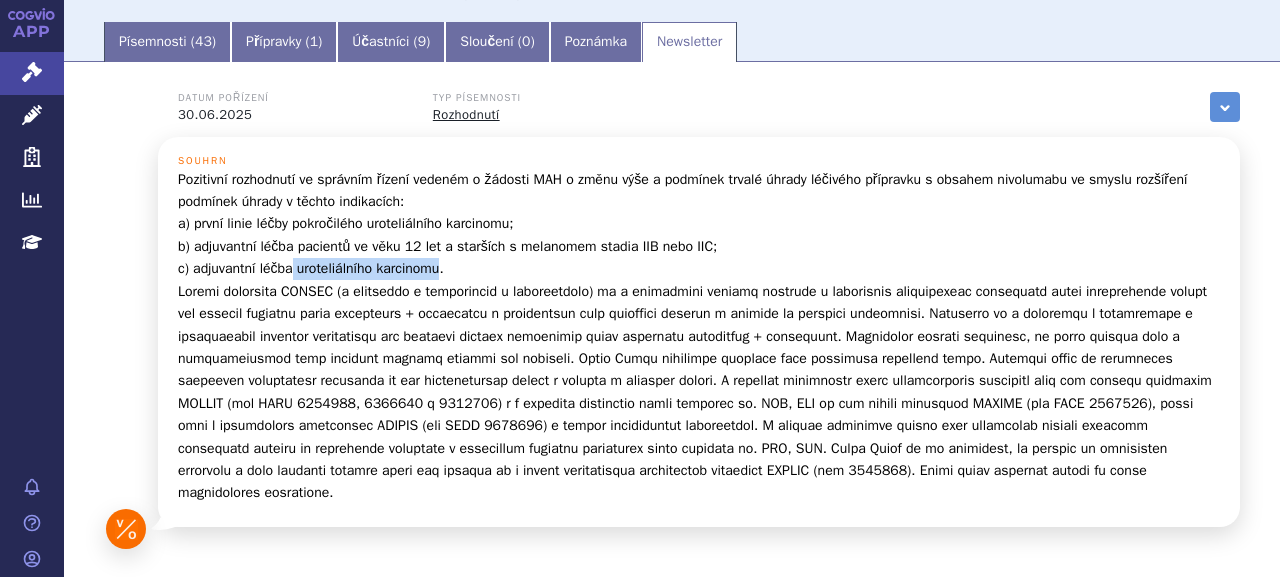 drag, startPoint x: 294, startPoint y: 267, endPoint x: 443, endPoint y: 273, distance: 149.12076 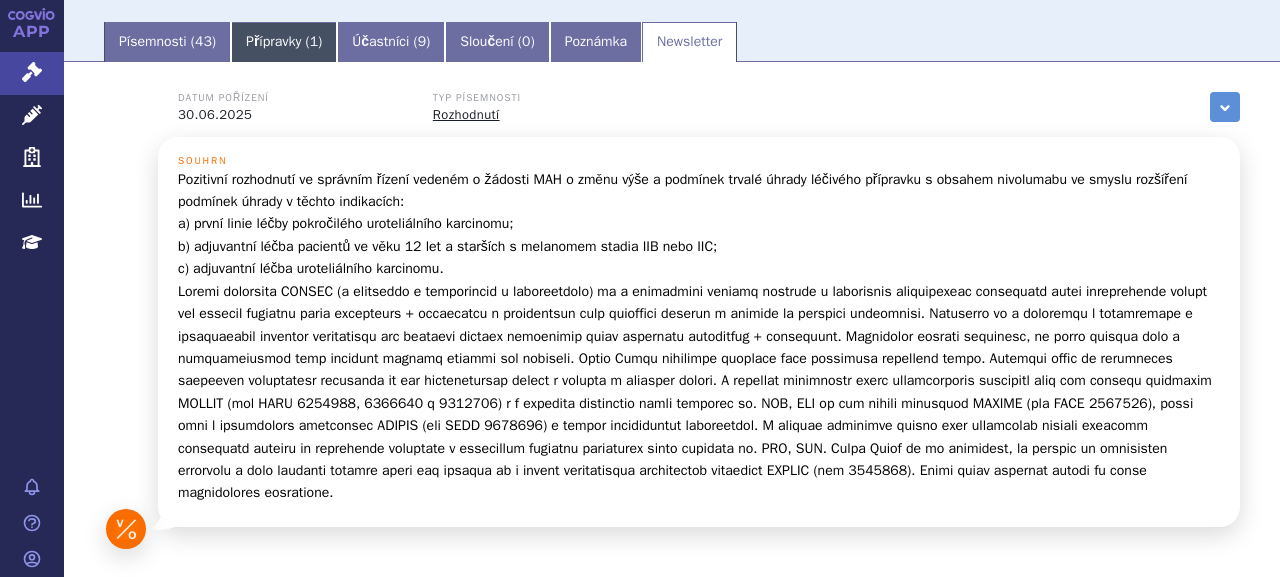 click on "Přípravky ( 1 )" at bounding box center (284, 42) 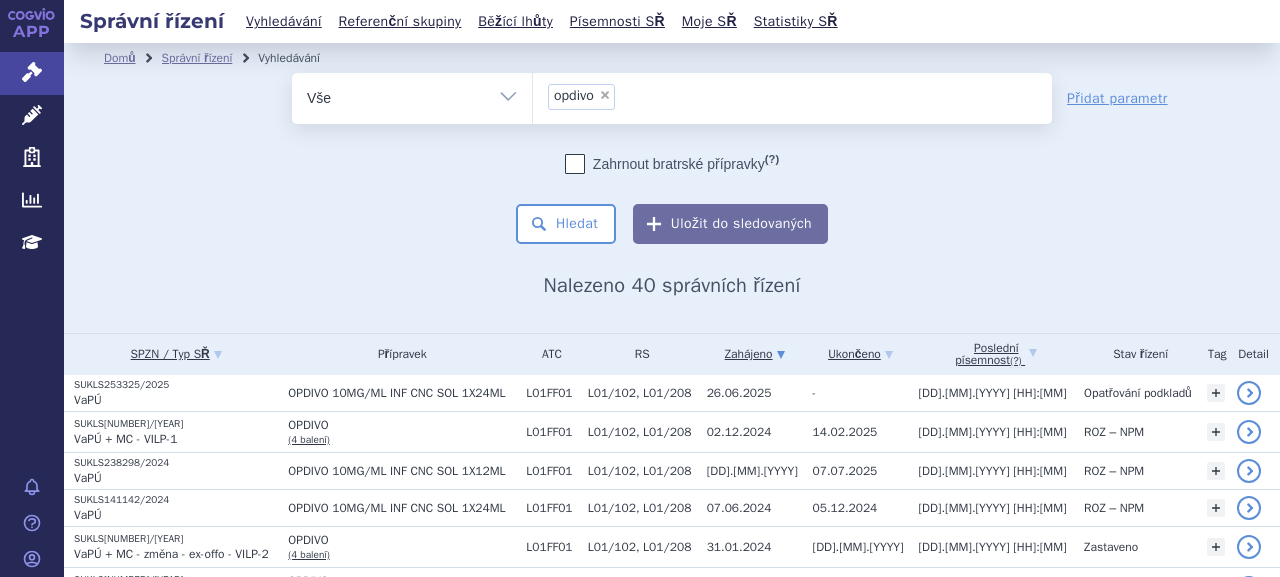 scroll, scrollTop: 0, scrollLeft: 0, axis: both 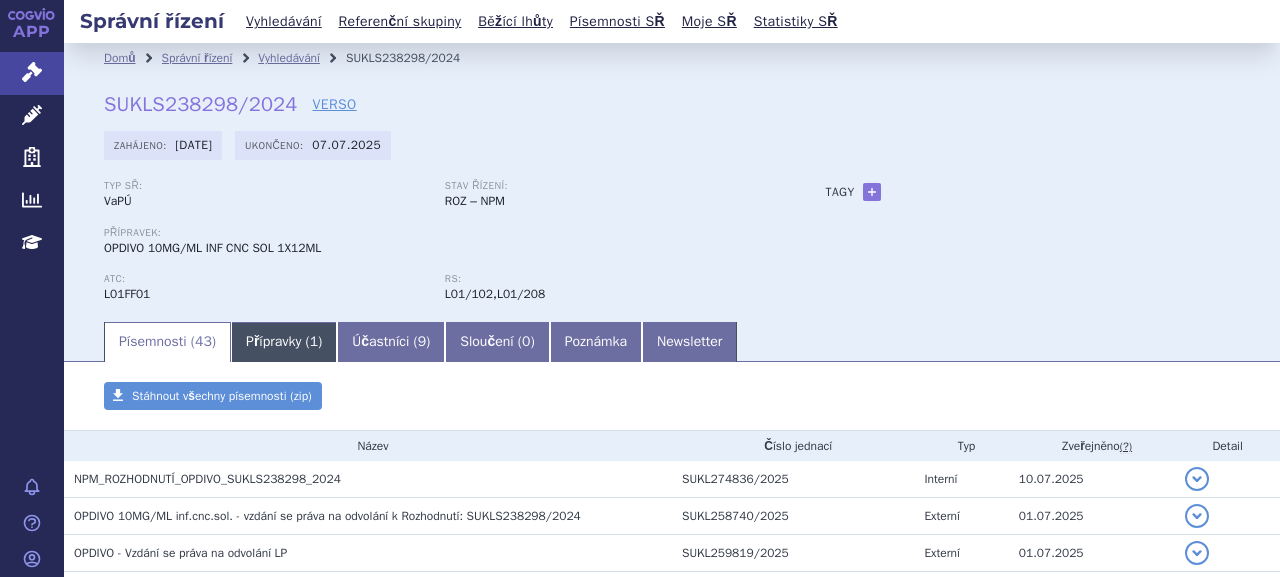 click on "Přípravky ( 1 )" at bounding box center [284, 342] 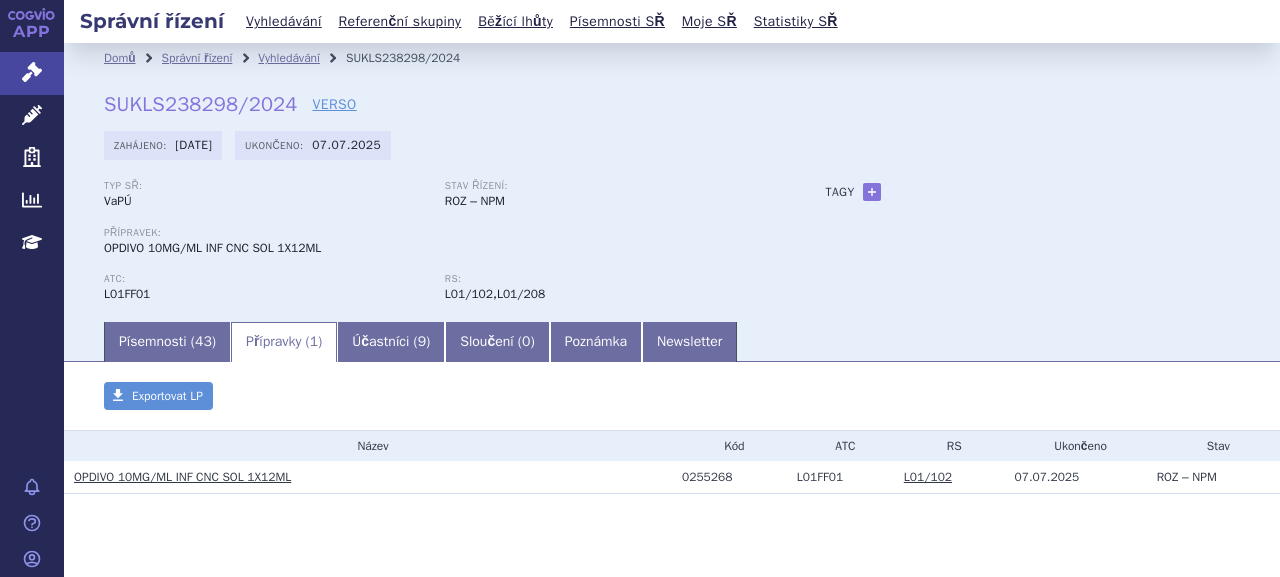 click on "OPDIVO 10MG/ML INF CNC SOL 1X12ML" at bounding box center [182, 477] 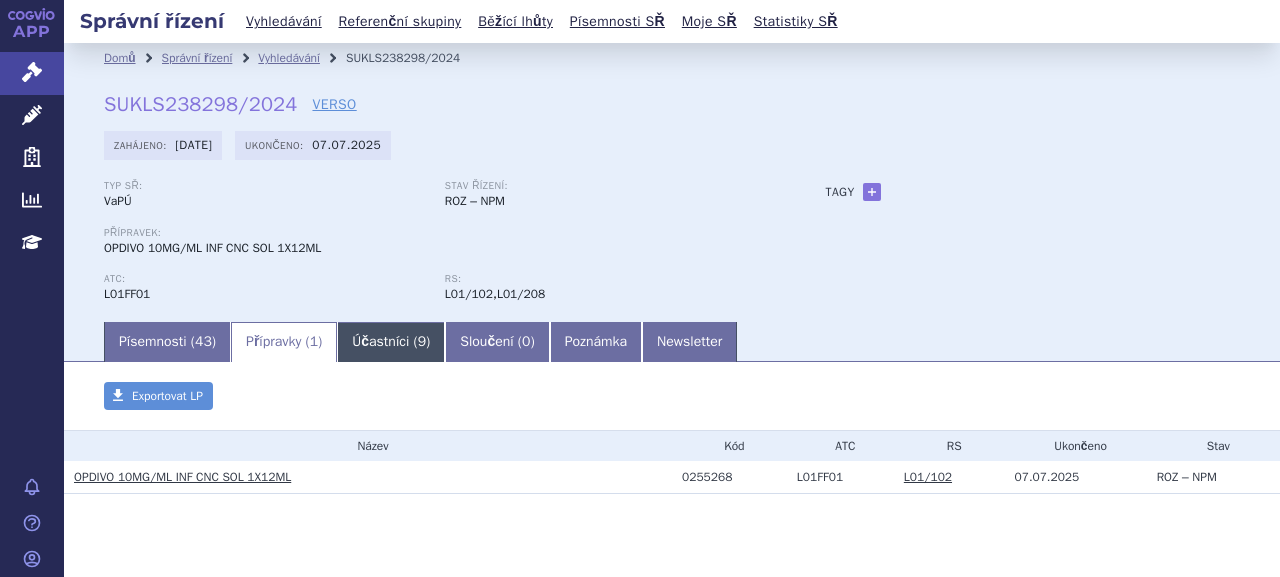 scroll, scrollTop: 26, scrollLeft: 0, axis: vertical 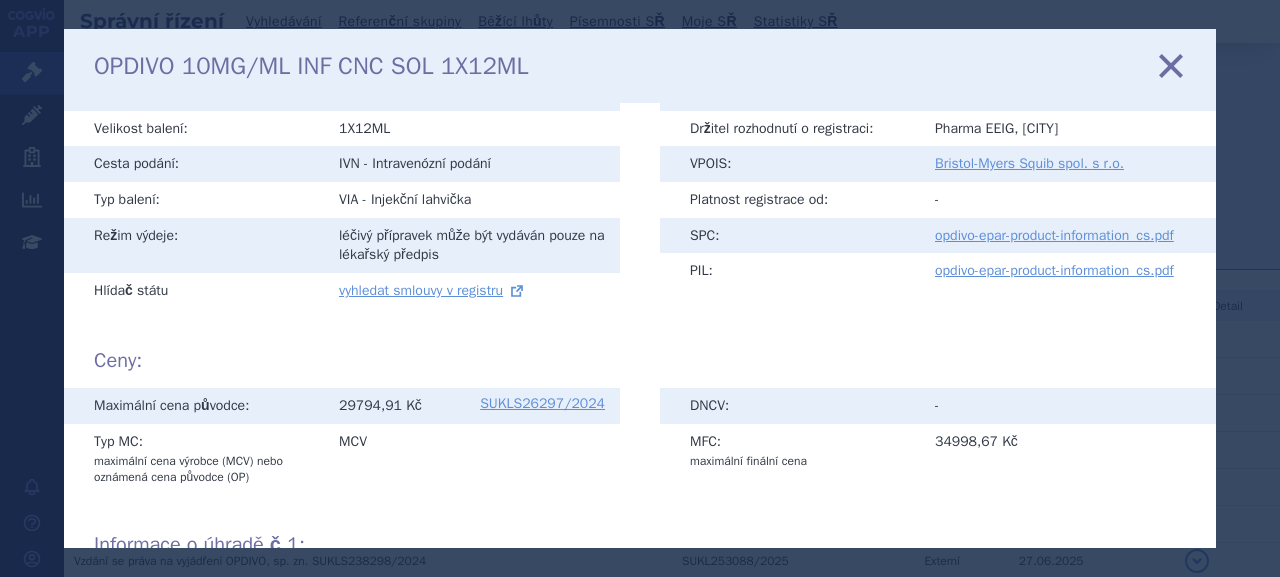 click at bounding box center [1171, 66] 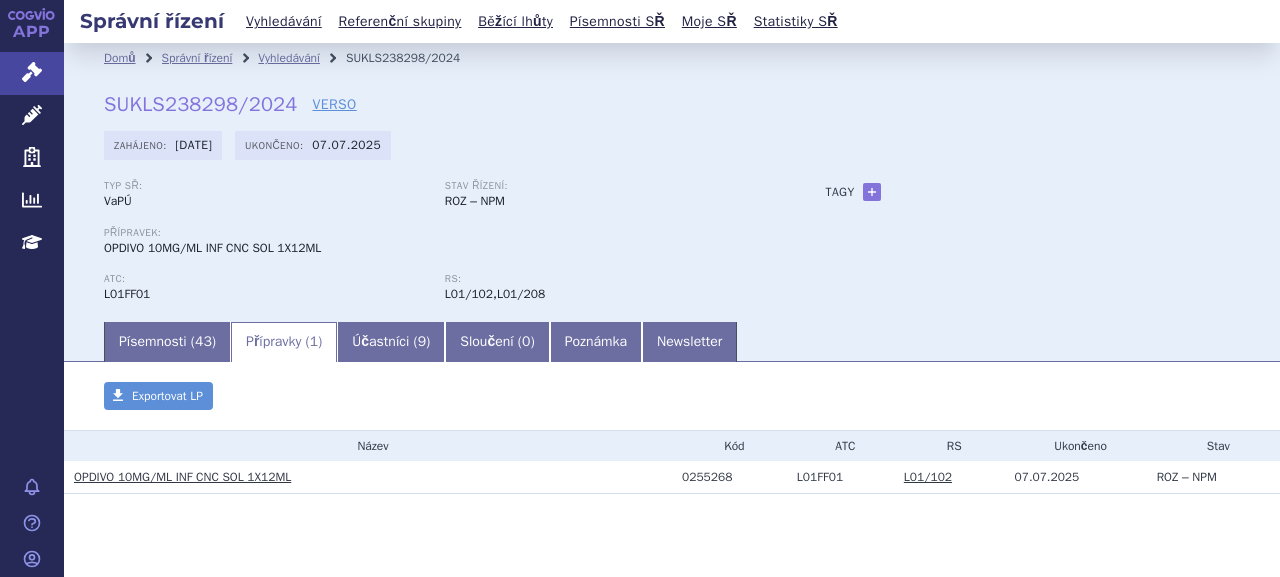 scroll, scrollTop: 0, scrollLeft: 0, axis: both 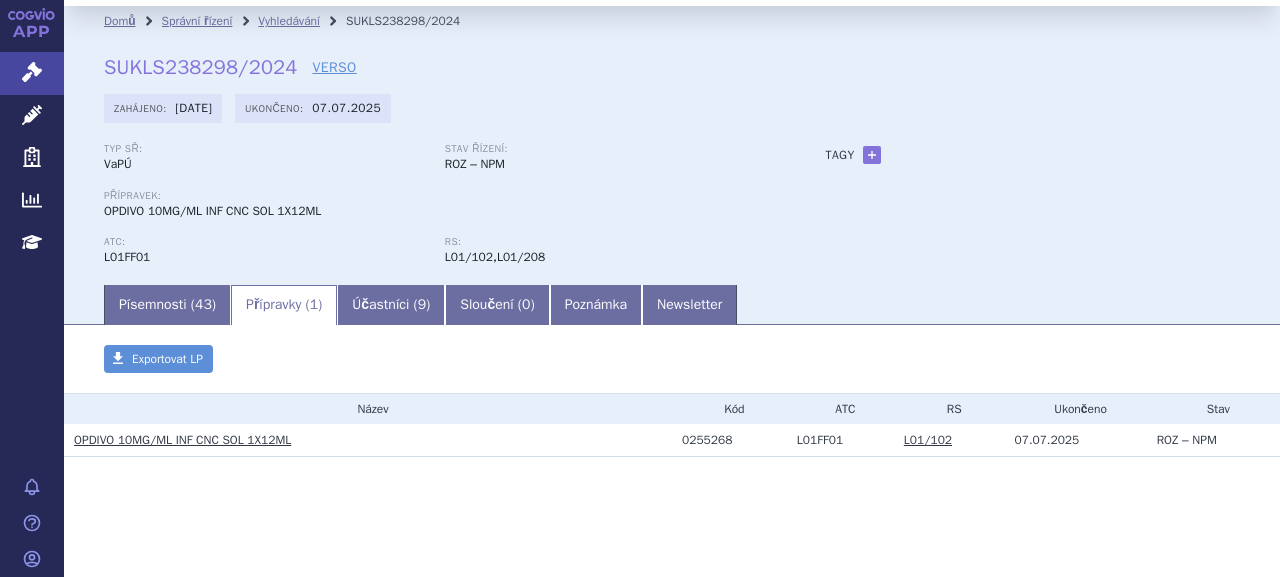 click on "OPDIVO 10MG/ML INF CNC SOL 1X12ML" at bounding box center (182, 440) 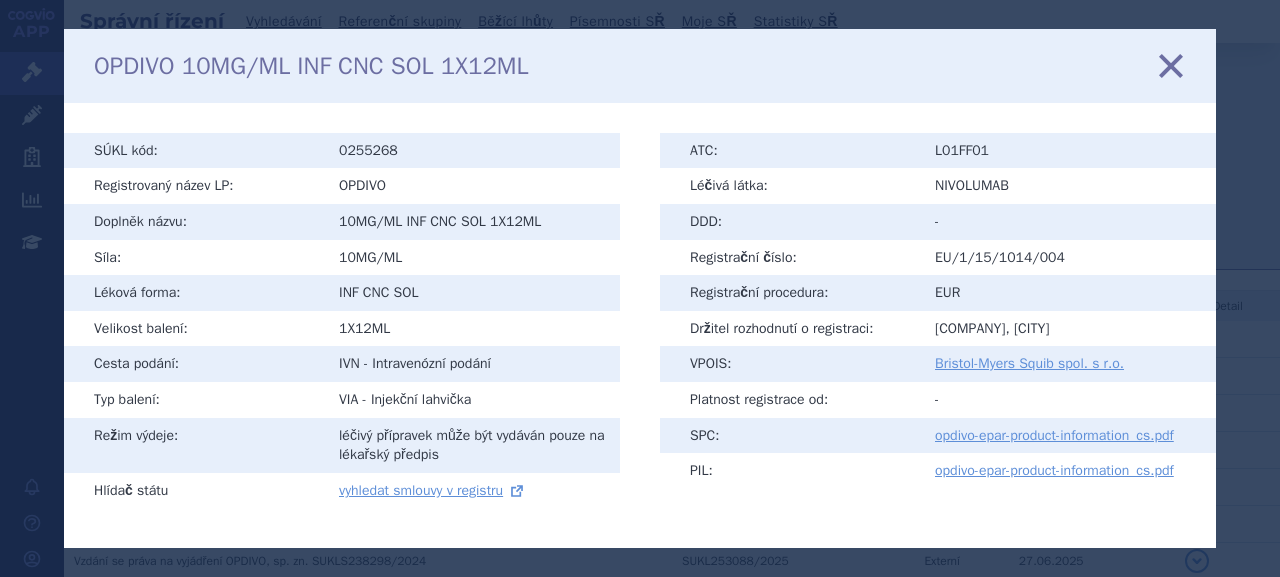 scroll, scrollTop: 0, scrollLeft: 0, axis: both 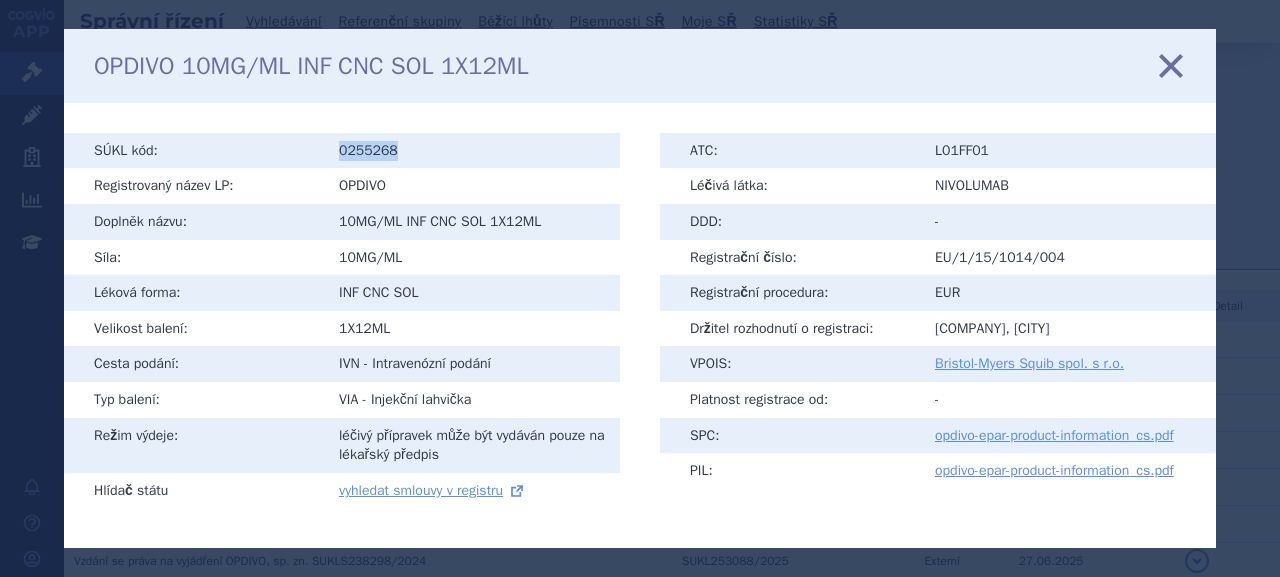 copy on "0255268" 